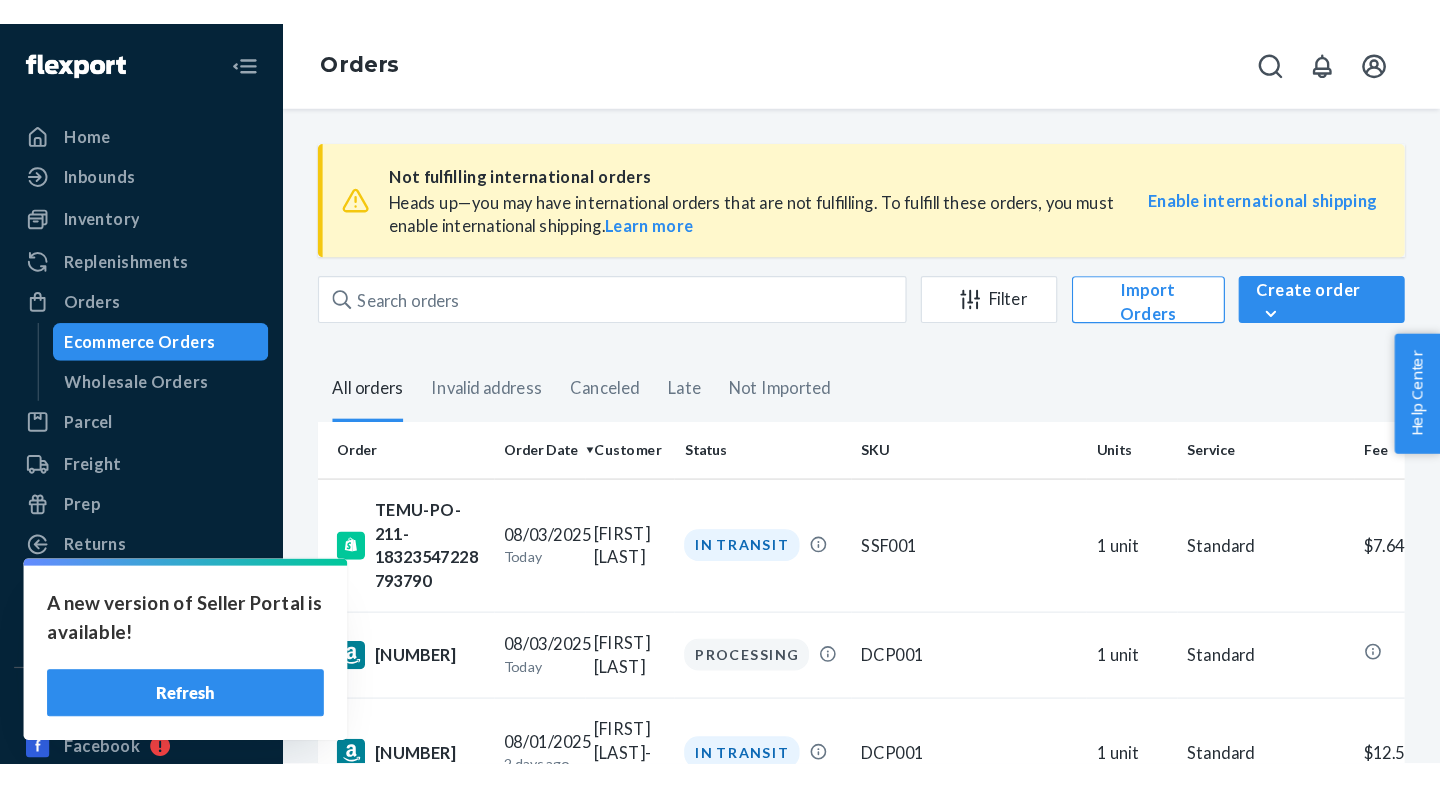 scroll, scrollTop: 0, scrollLeft: 0, axis: both 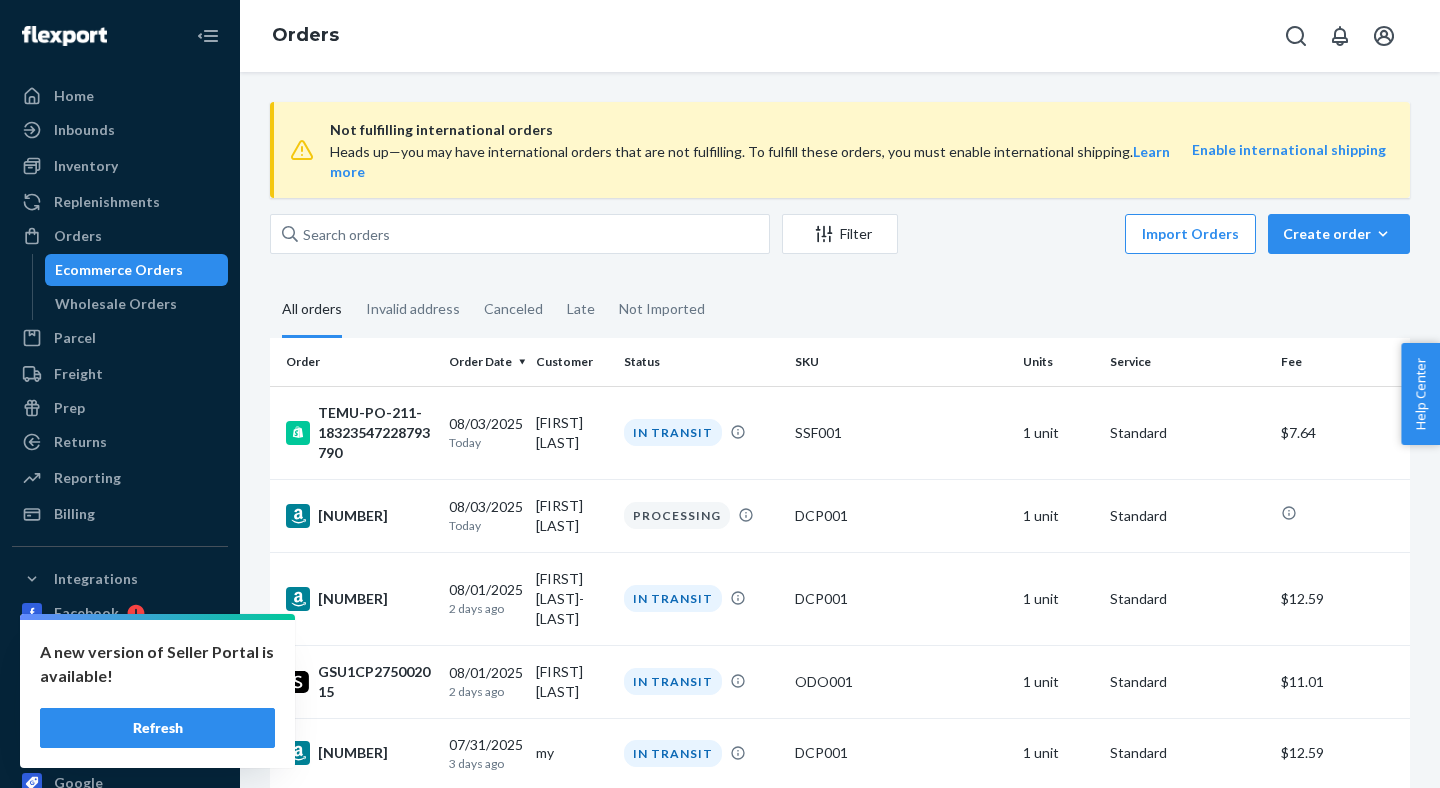 click on "Refresh" at bounding box center [157, 728] 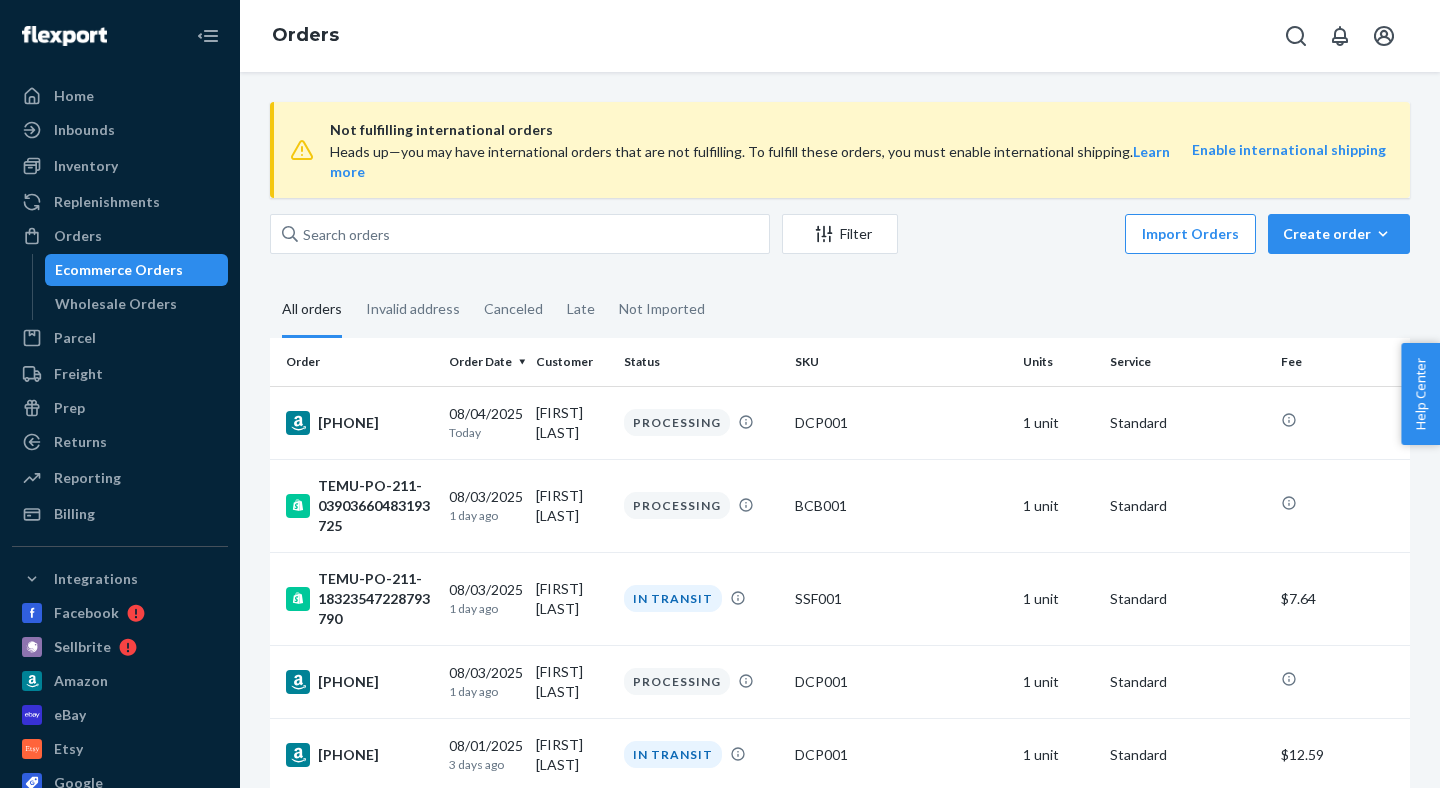scroll, scrollTop: 0, scrollLeft: 0, axis: both 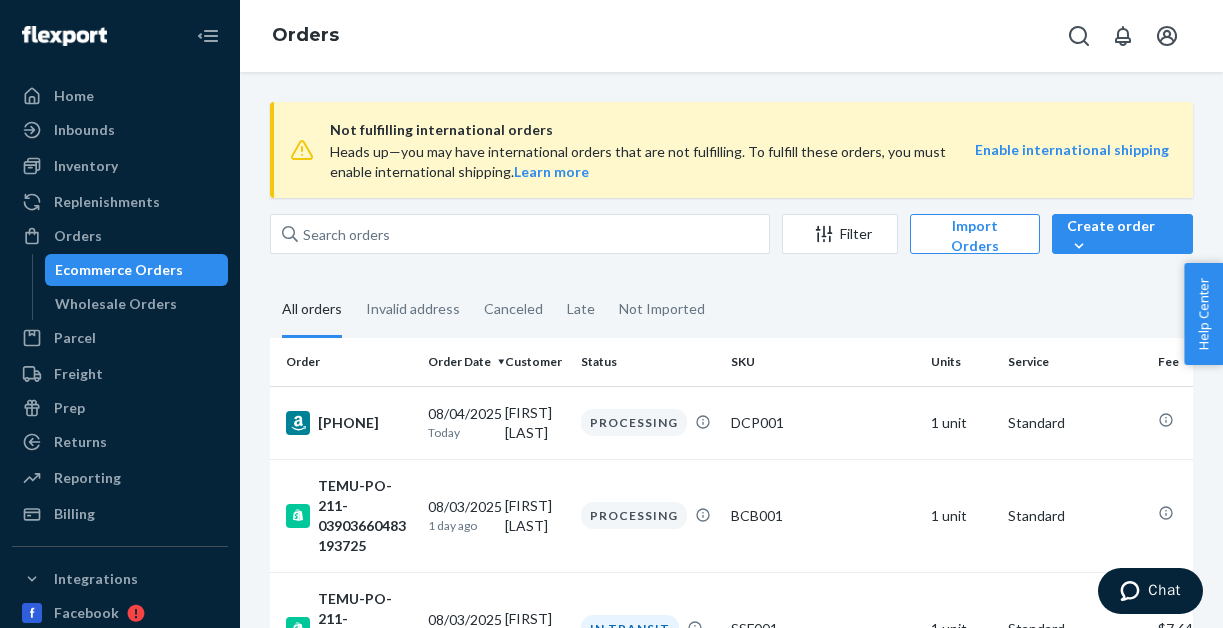 click on "Not fulfilling international orders Heads up—you may have international orders that are not fulfilling. To fulfill these orders, you must enable international shipping.  Learn more Enable international shipping Filter Import Orders Create order Ecommerce order Removal order All orders Invalid address Canceled Late Not Imported Order Order Date Customer Status SKU Units Service Fee [PHONE] 08/04/2025 Today [FIRST] [LAST] PROCESSING DCP001 1 unit Standard TEMU-PO-211-03903660483193725 08/03/2025 1 day ago [FIRST] [LAST] PROCESSING BCB001 1 unit Standard TEMU-PO-211-18323547228793790 08/03/2025 1 day ago [FIRST] [LAST] IN TRANSIT SSF001 1 unit Standard $7.64 [PHONE] 08/03/2025 1 day ago [FIRST] [LAST] PROCESSING DCP001 1 unit Standard [PHONE] 08/01/2025 3 days ago [FIRST] [LAST] IN TRANSIT DCP001 1 unit Standard $12.59 GSU1CP275002015 08/01/2025 3 days ago [FIRST] [LAST] IN TRANSIT ODO001 1 unit Standard $11.01 [PHONE] 07/31/2025 4 days ago [FIRST] [LAST] IN TRANSIT 1" at bounding box center (731, 4931) 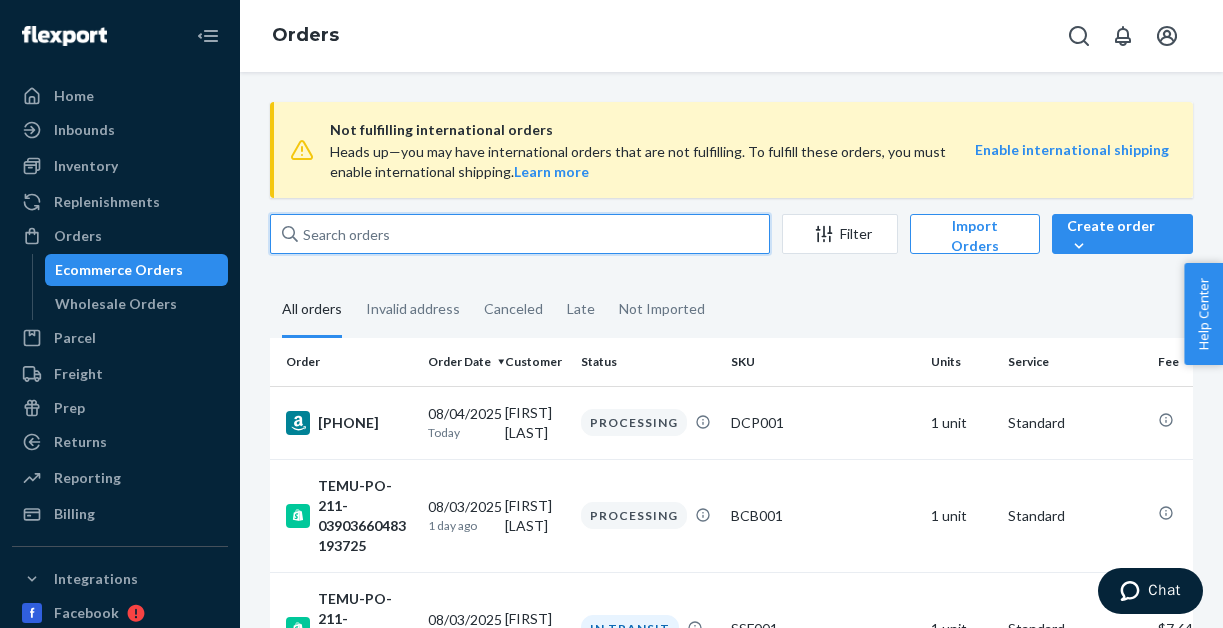 click at bounding box center (520, 234) 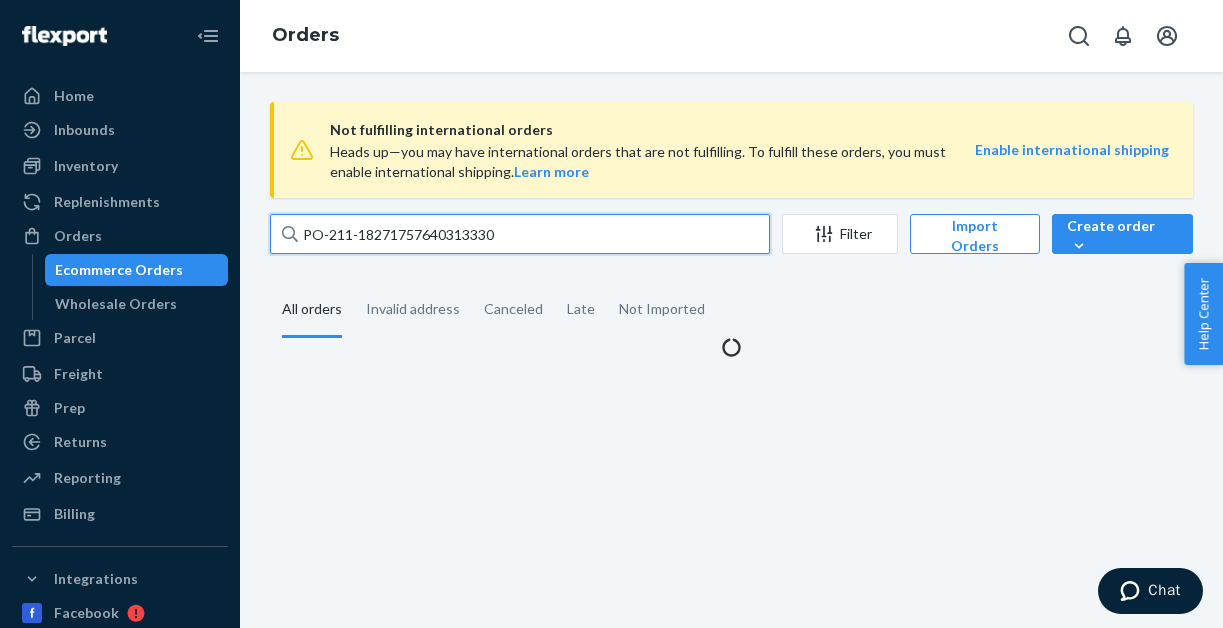 type on "PO-211-18271757640313330" 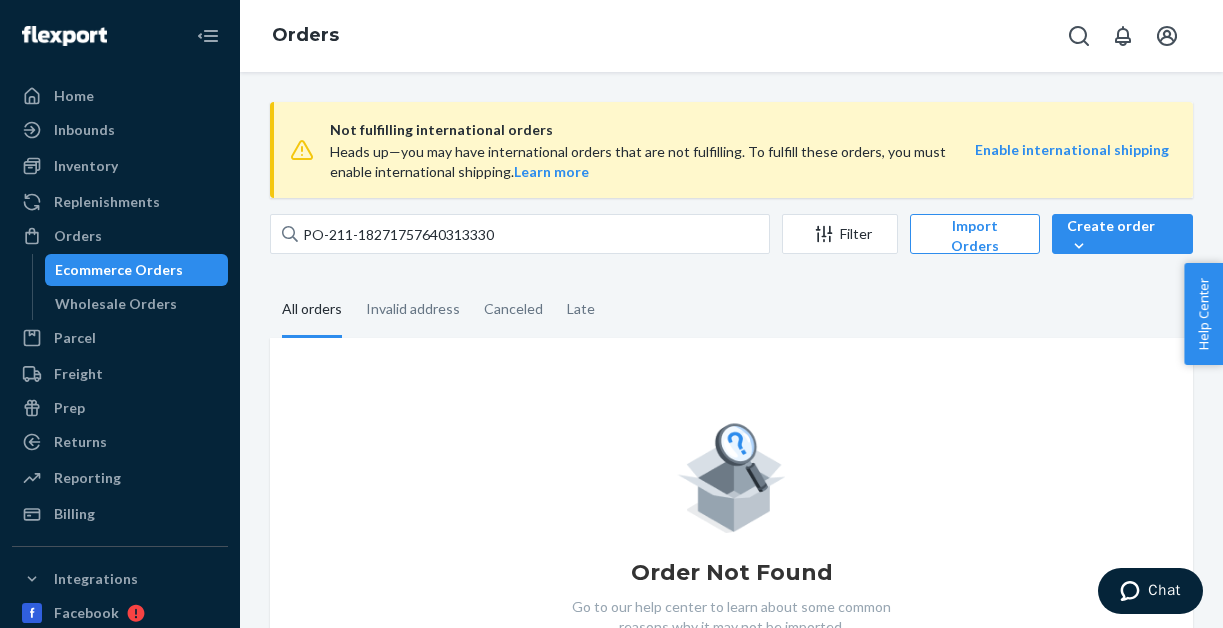 click on "Ecommerce Orders" at bounding box center (119, 270) 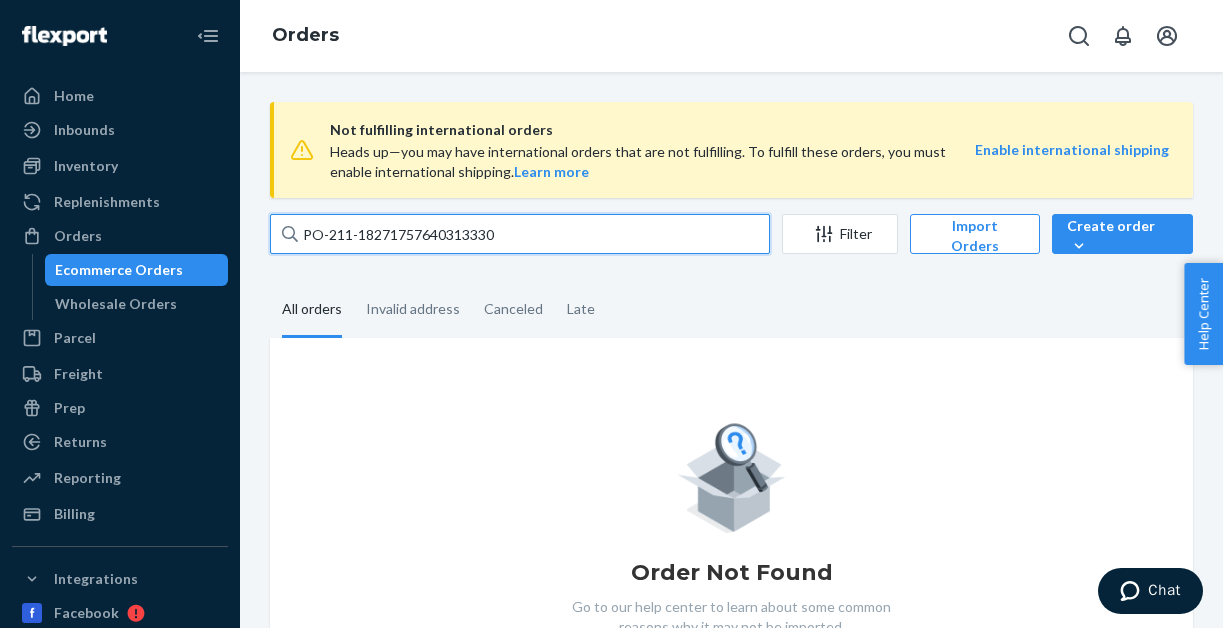 drag, startPoint x: 552, startPoint y: 234, endPoint x: 195, endPoint y: 192, distance: 359.4621 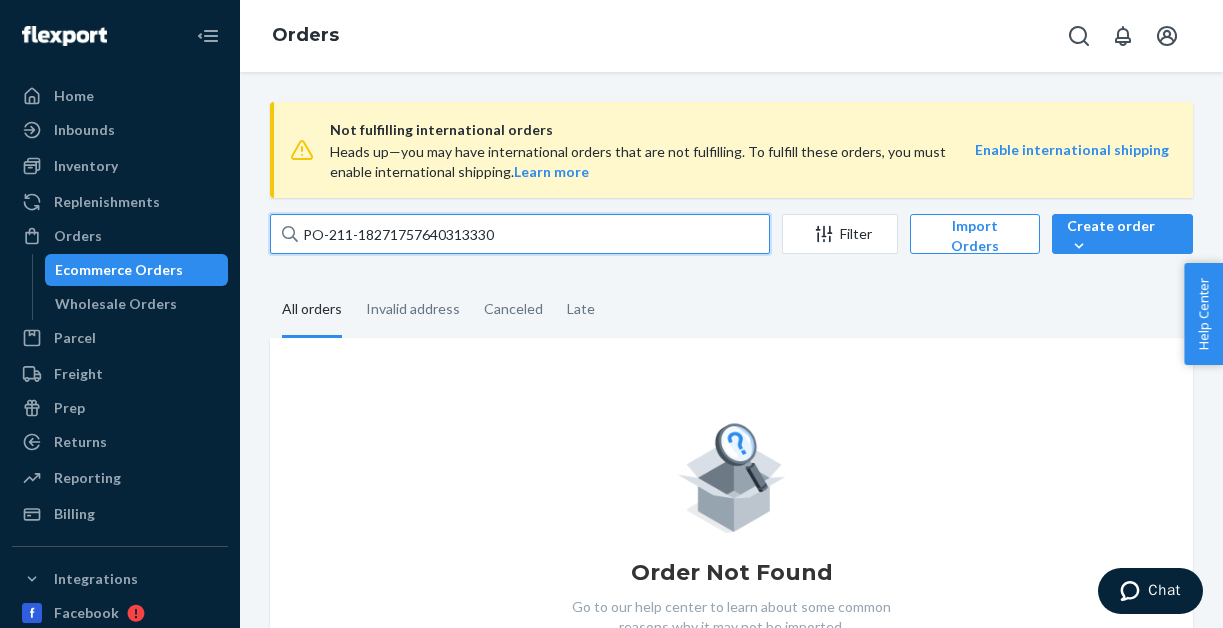click on "PO-211-18271757640313330" at bounding box center [520, 234] 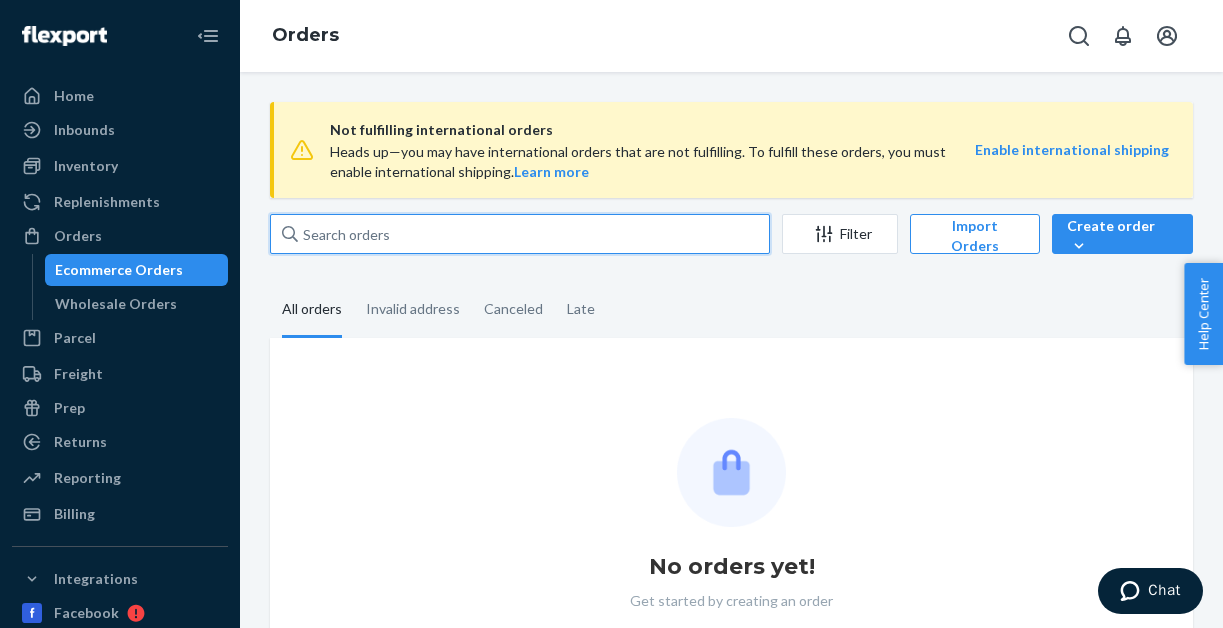 paste on "PO-211-05883922289273216" 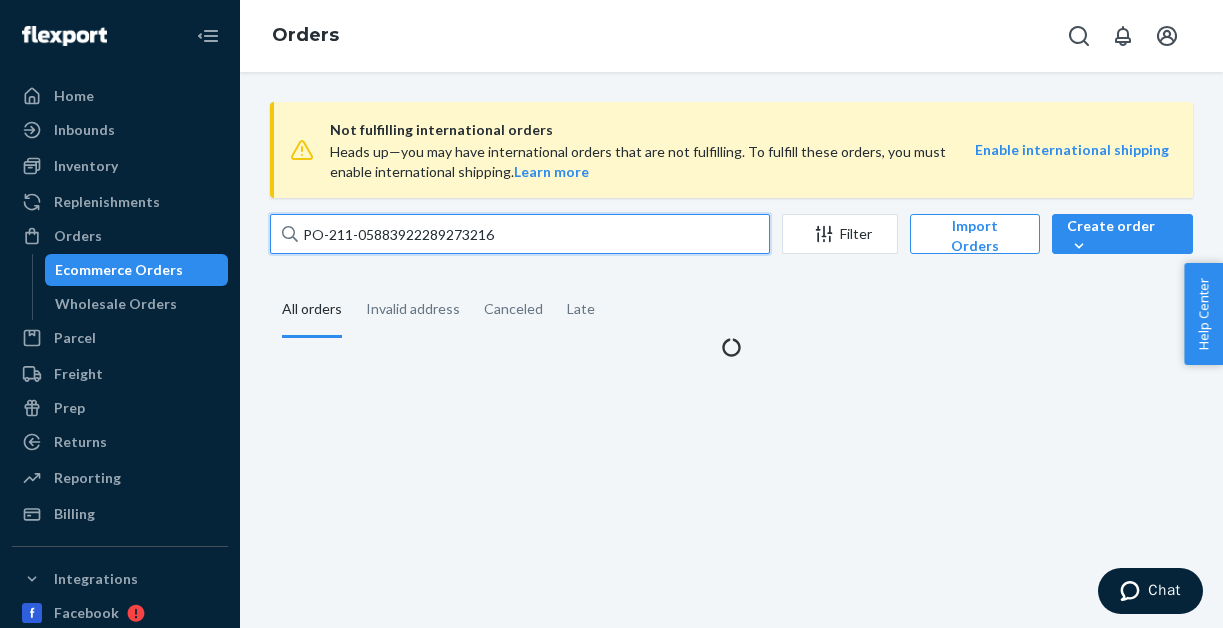 type on "PO-211-05883922289273216" 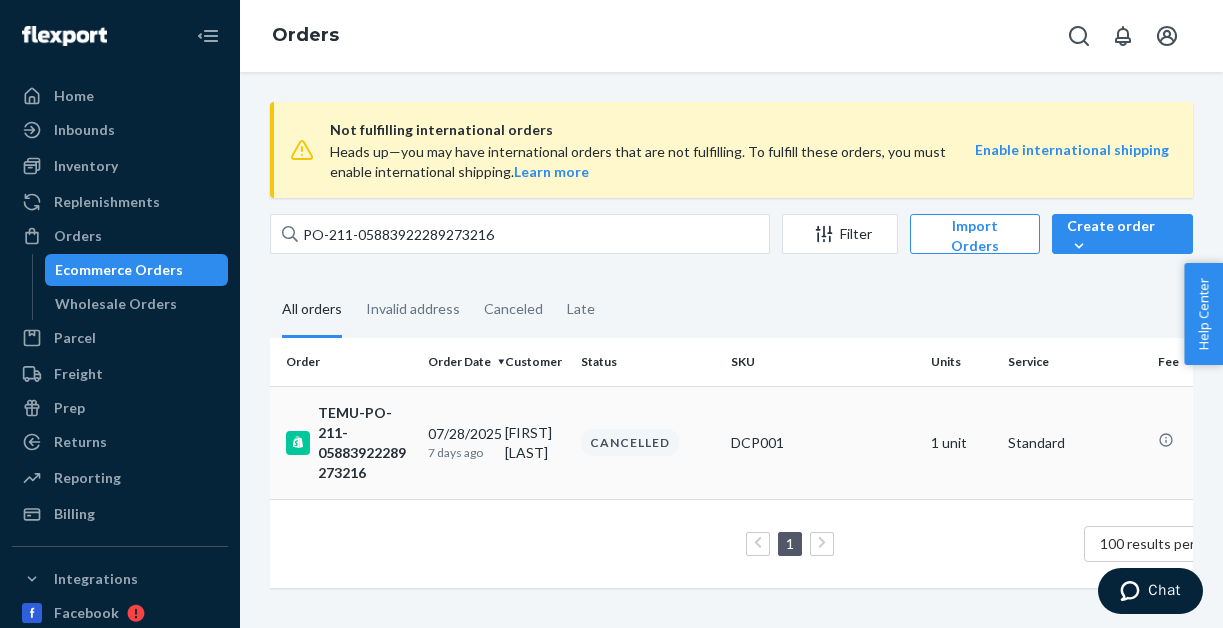 click on "TEMU-PO-211-05883922289273216" at bounding box center (349, 443) 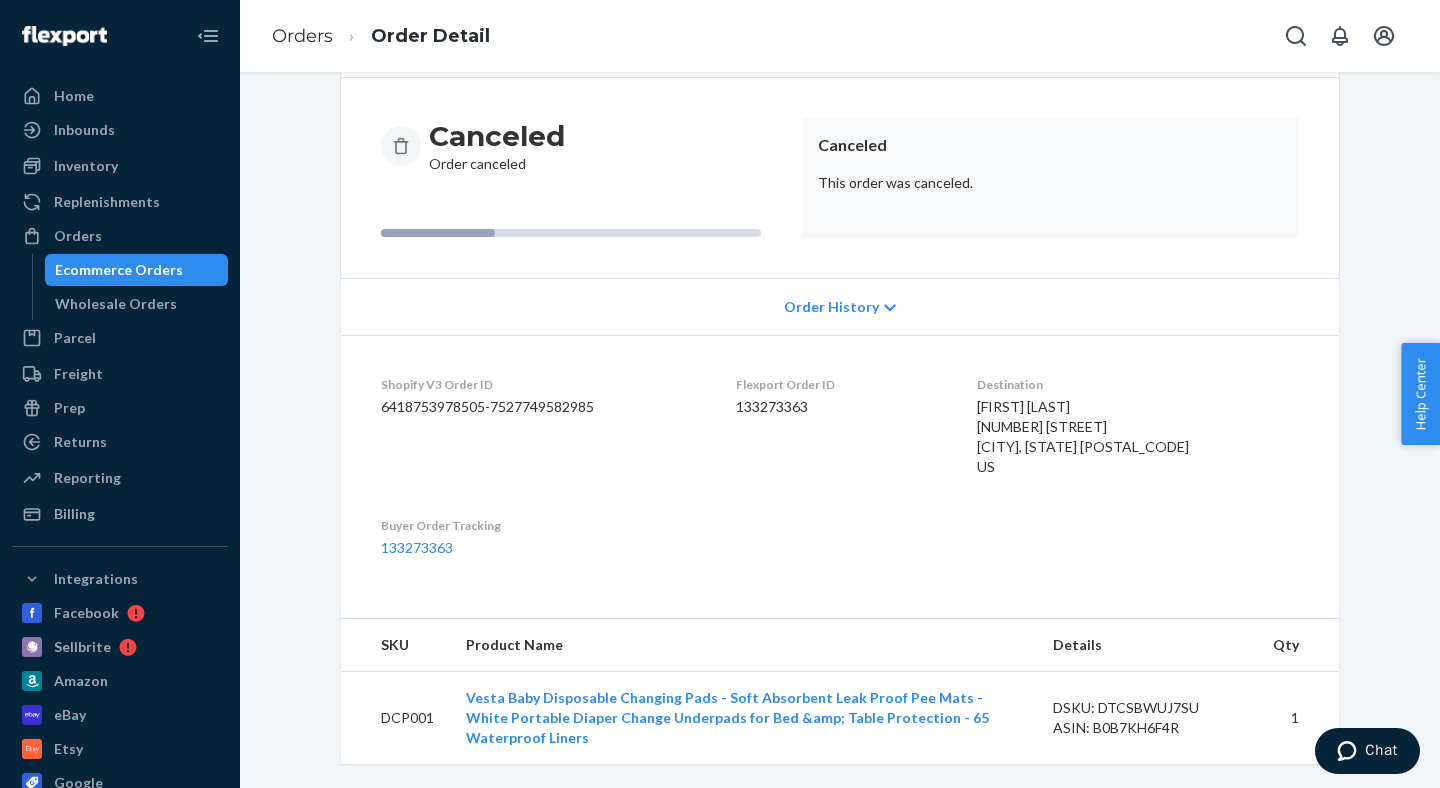 scroll, scrollTop: 0, scrollLeft: 0, axis: both 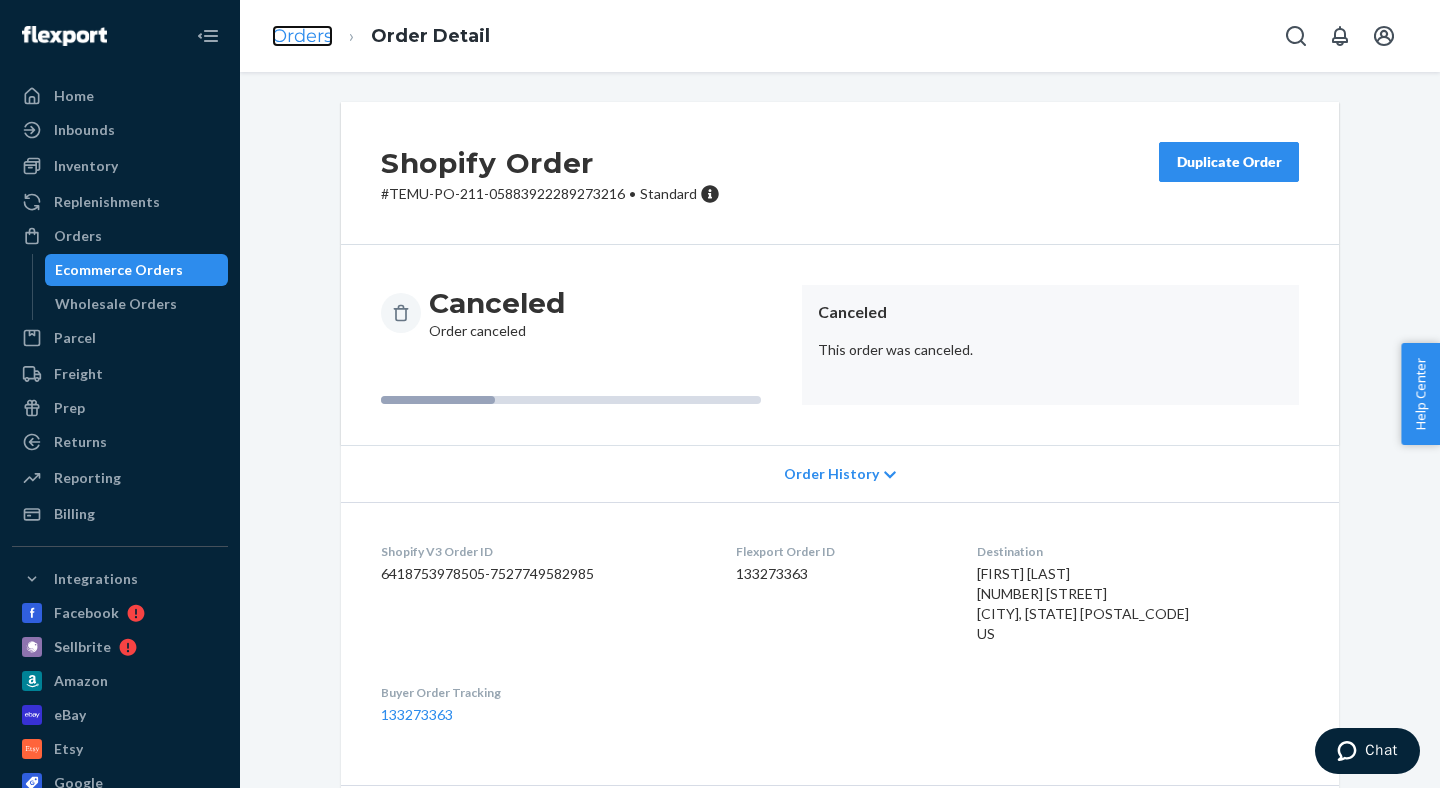 click on "Orders" at bounding box center (302, 36) 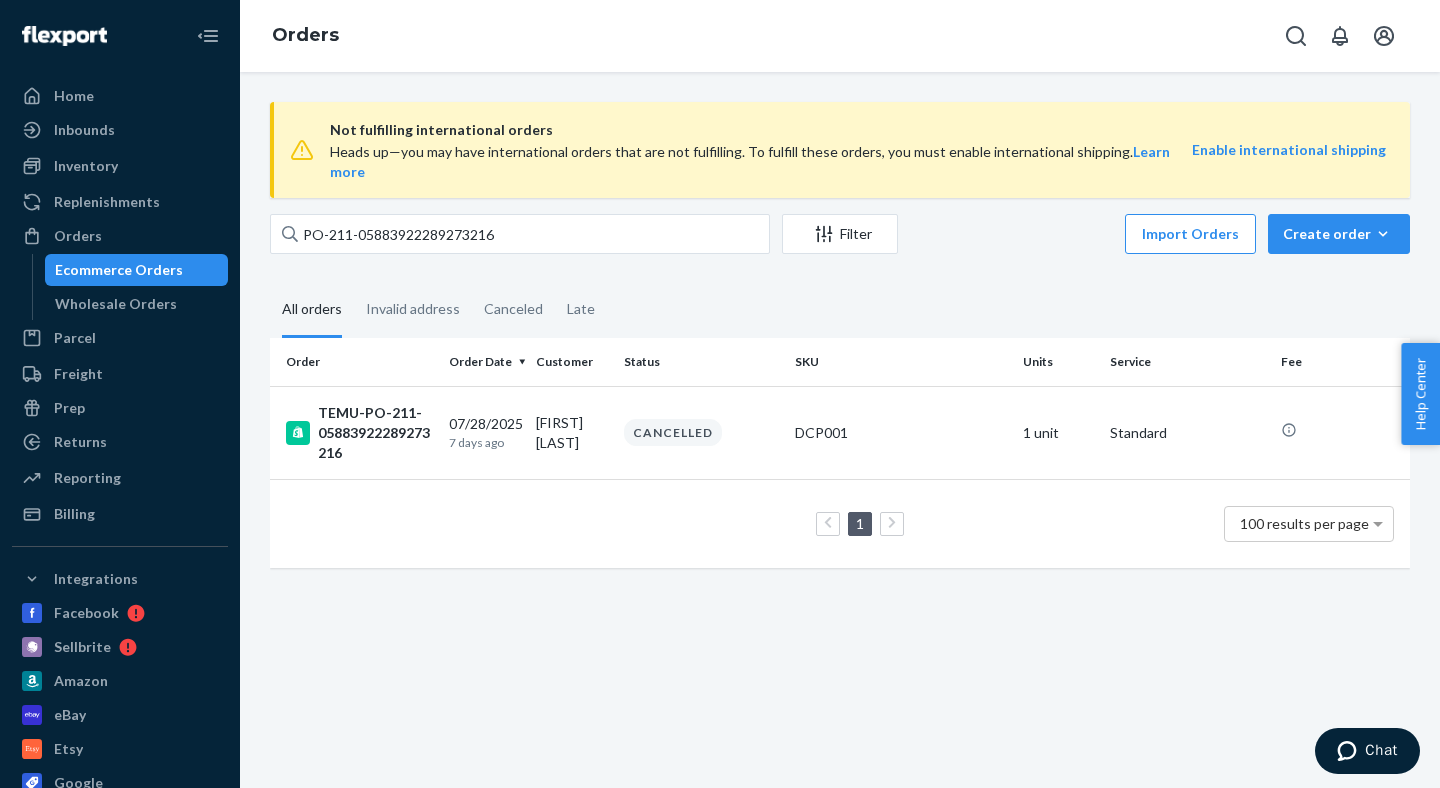 click on "Ecommerce Orders" at bounding box center [119, 270] 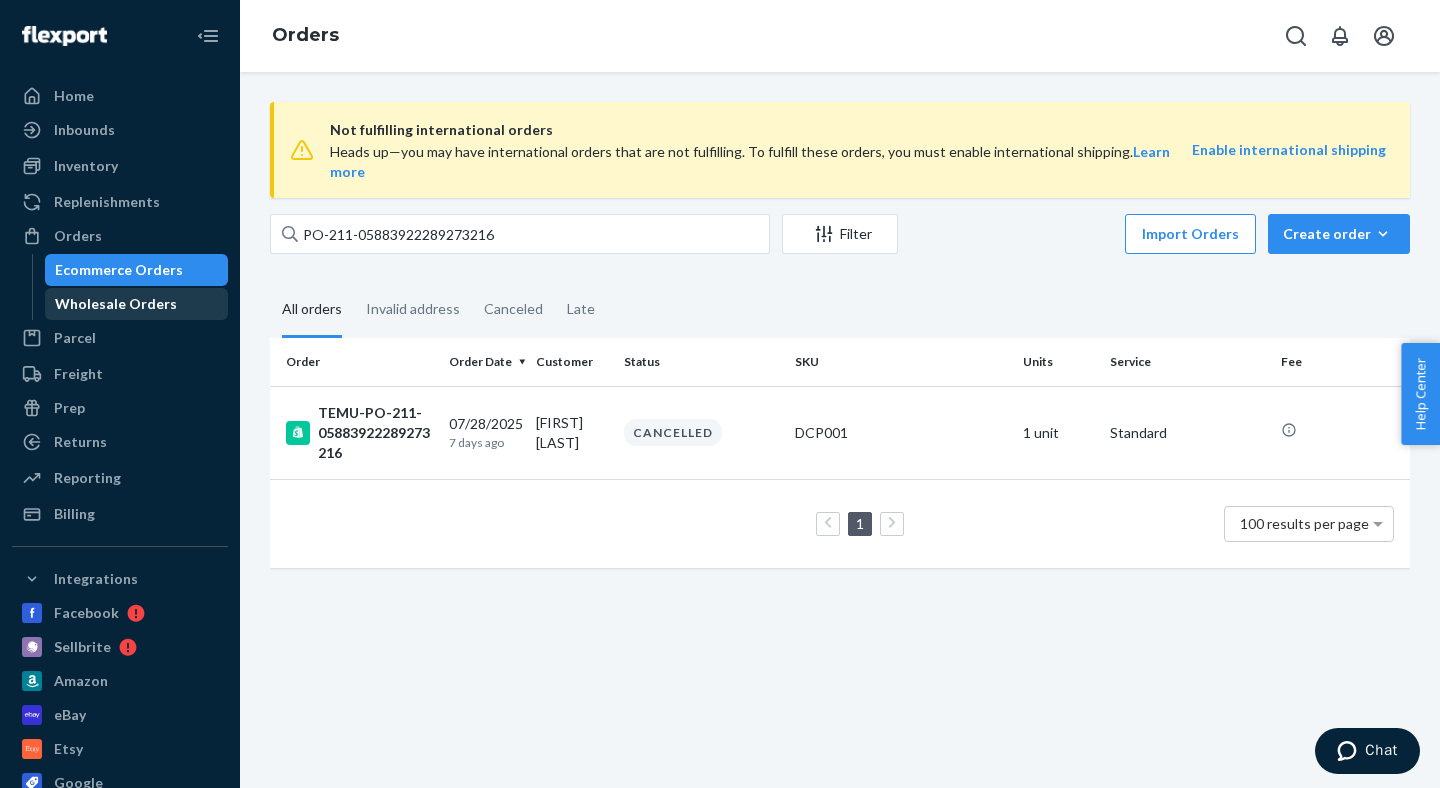 click on "Wholesale Orders" at bounding box center [116, 304] 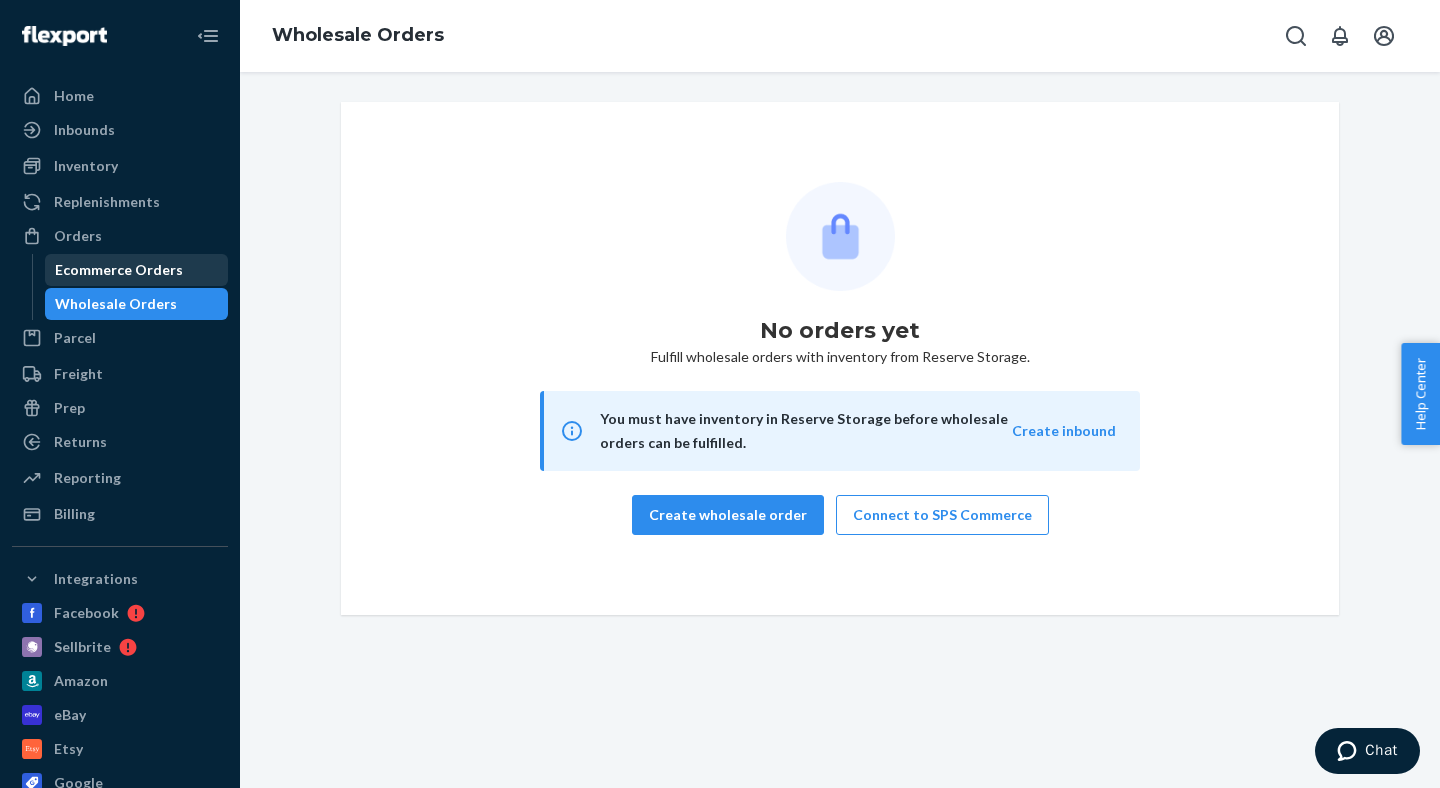 click on "Ecommerce Orders" at bounding box center (119, 270) 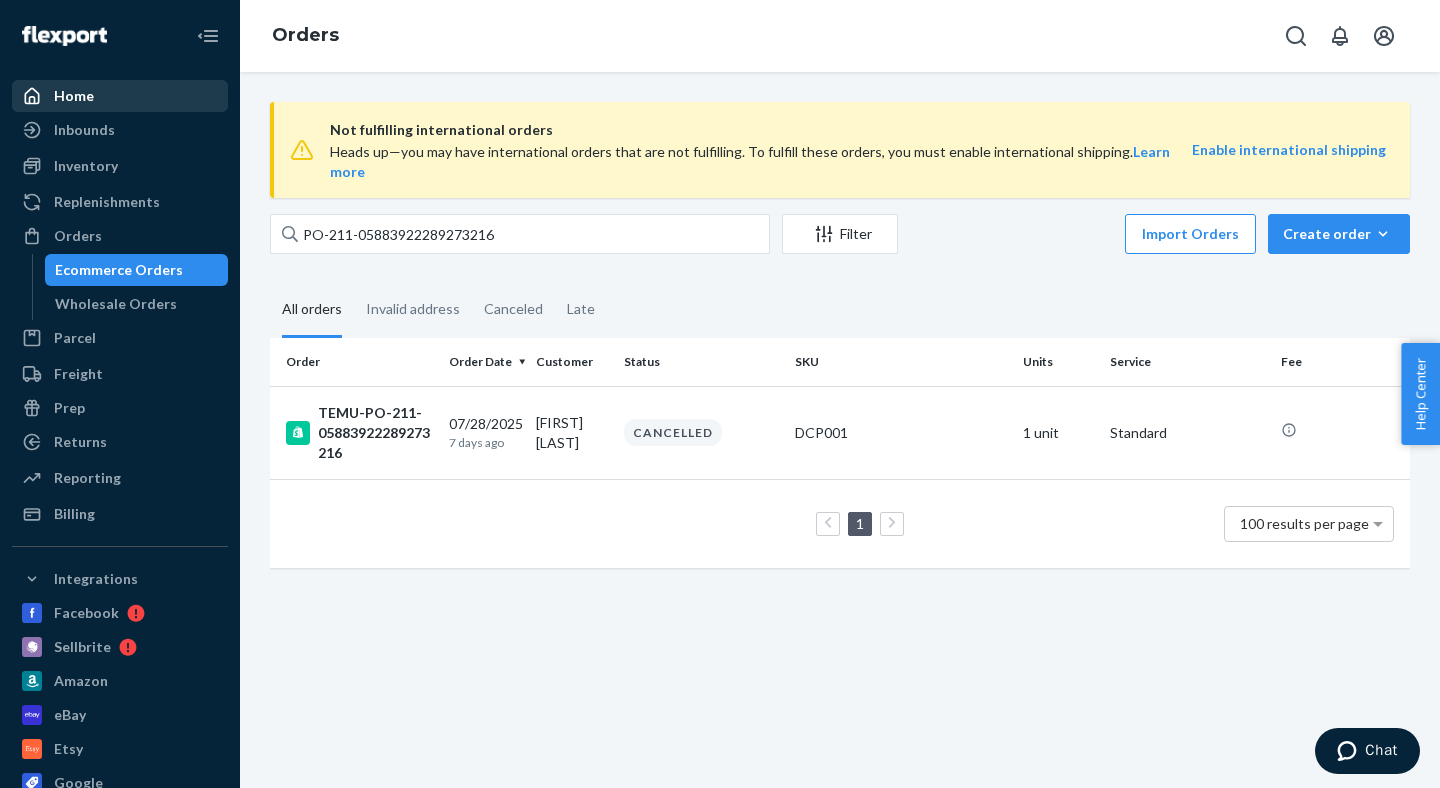 click on "Home" at bounding box center (74, 96) 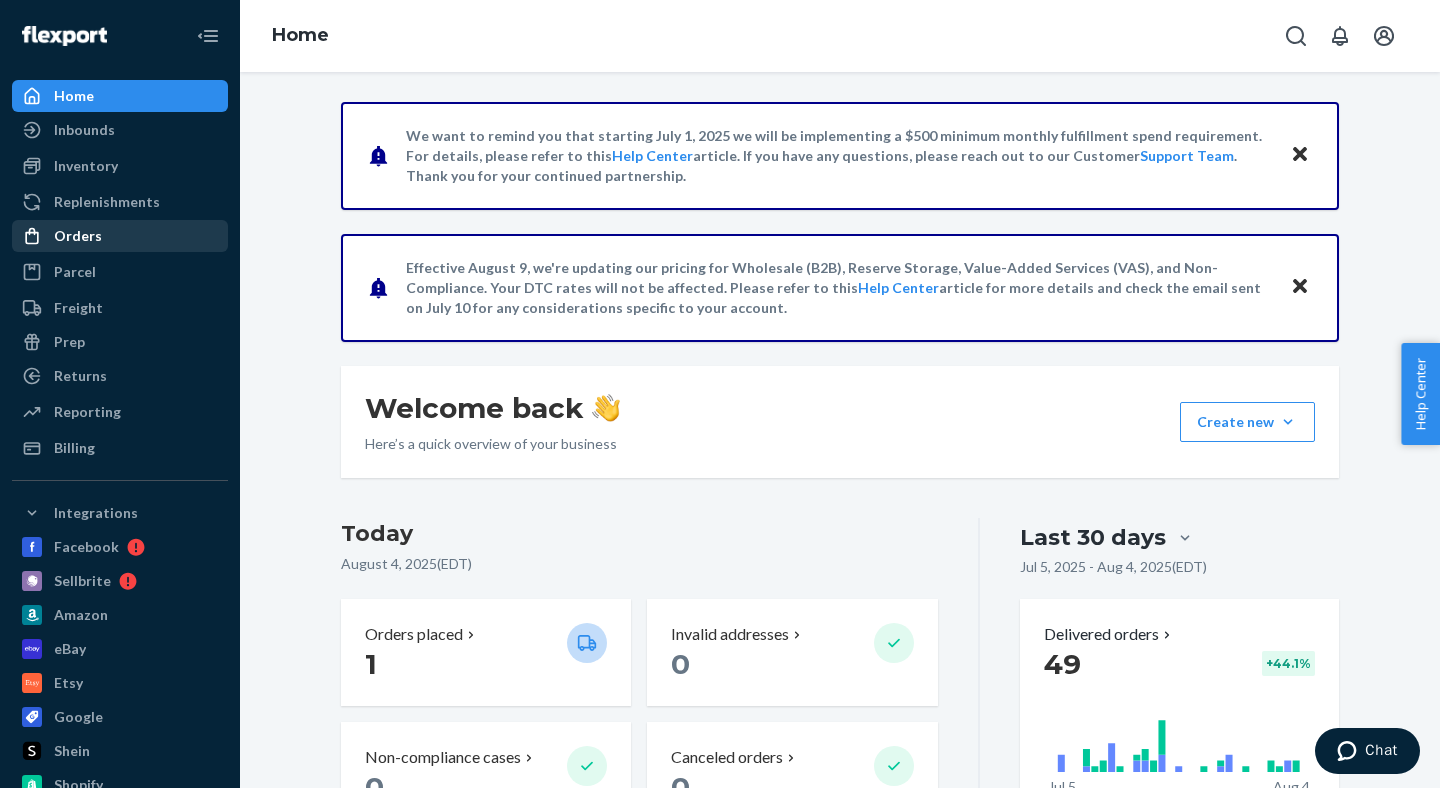 click on "Orders" at bounding box center (120, 236) 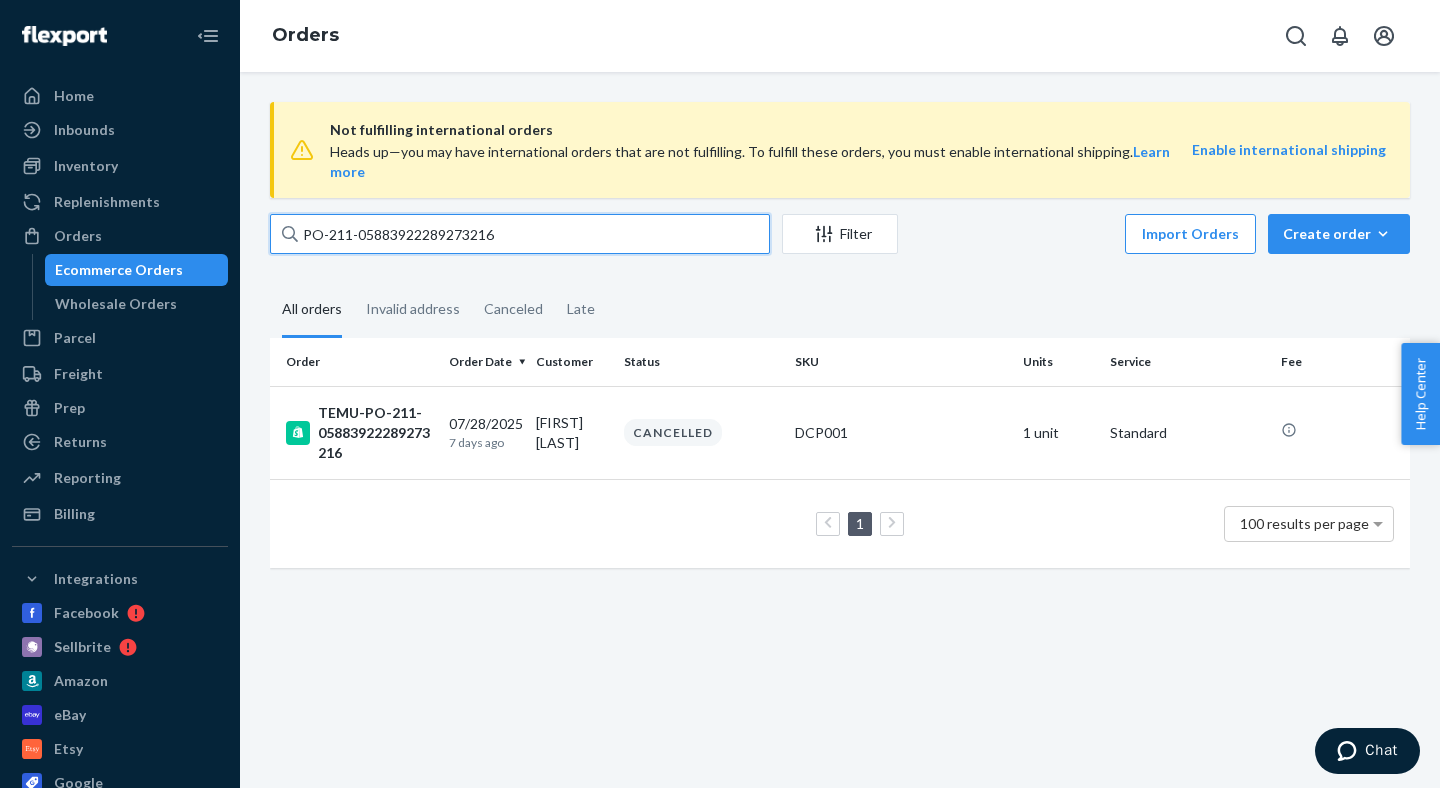 drag, startPoint x: 645, startPoint y: 217, endPoint x: 0, endPoint y: 172, distance: 646.5679 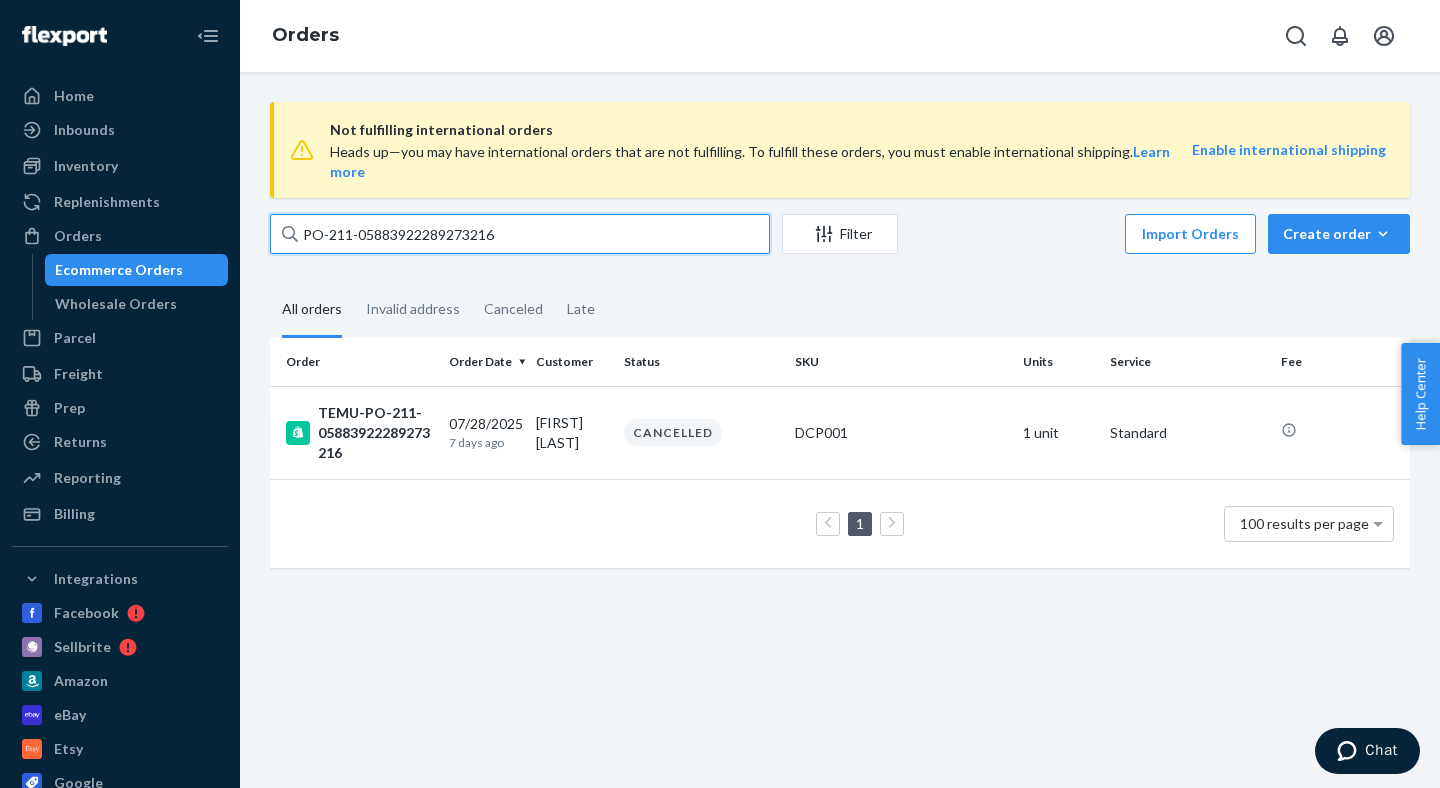 click on "PO-211-05883922289273216" at bounding box center [520, 234] 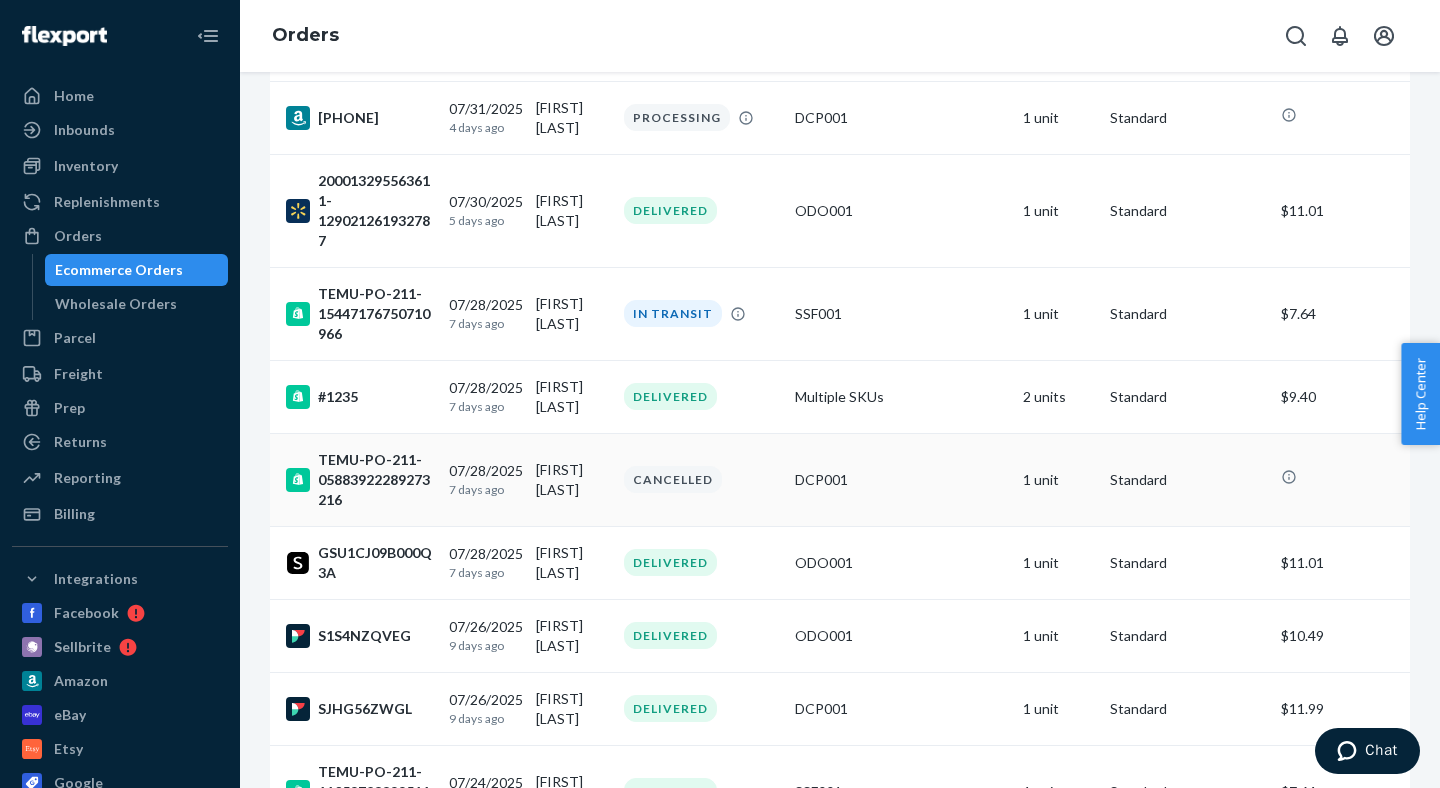 scroll, scrollTop: 1136, scrollLeft: 0, axis: vertical 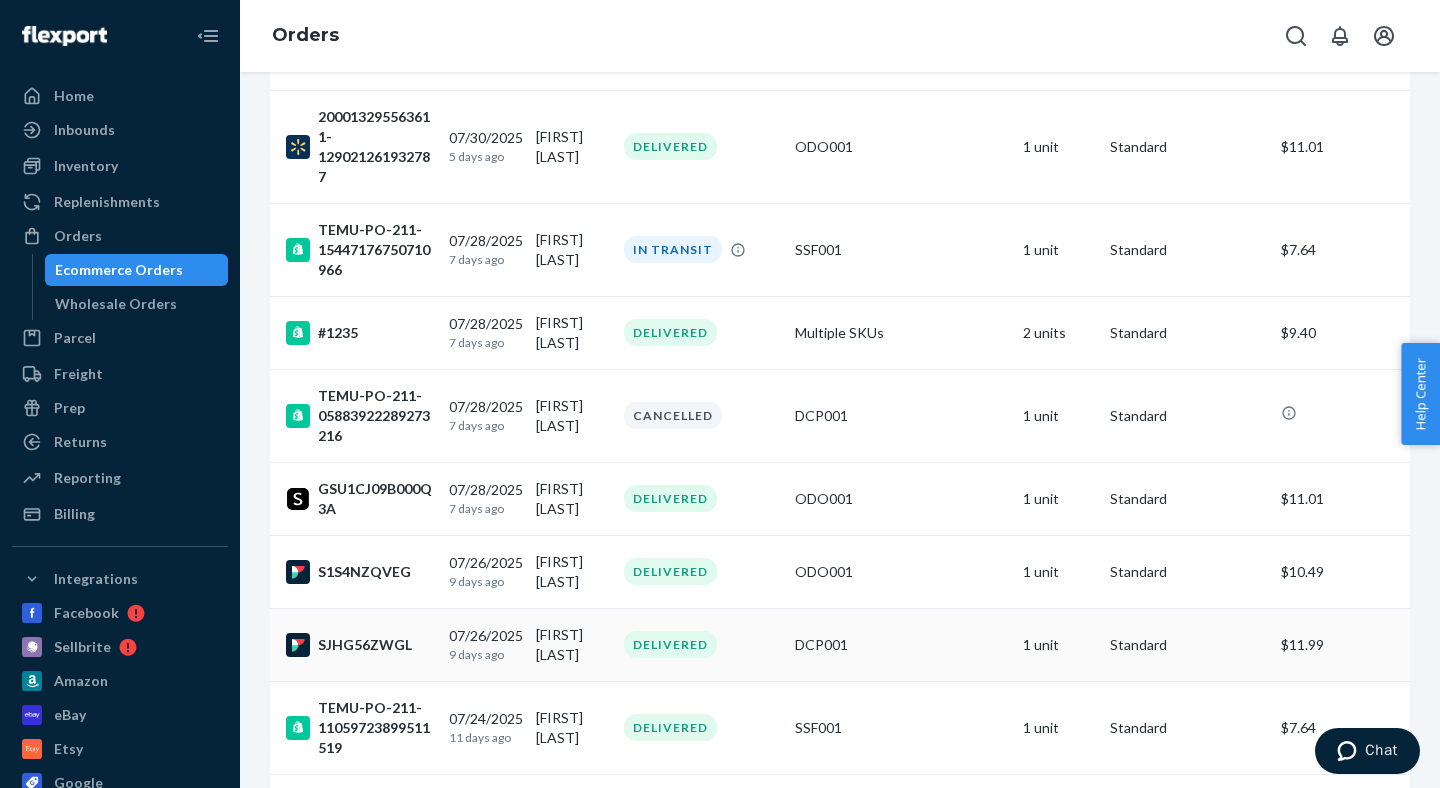type 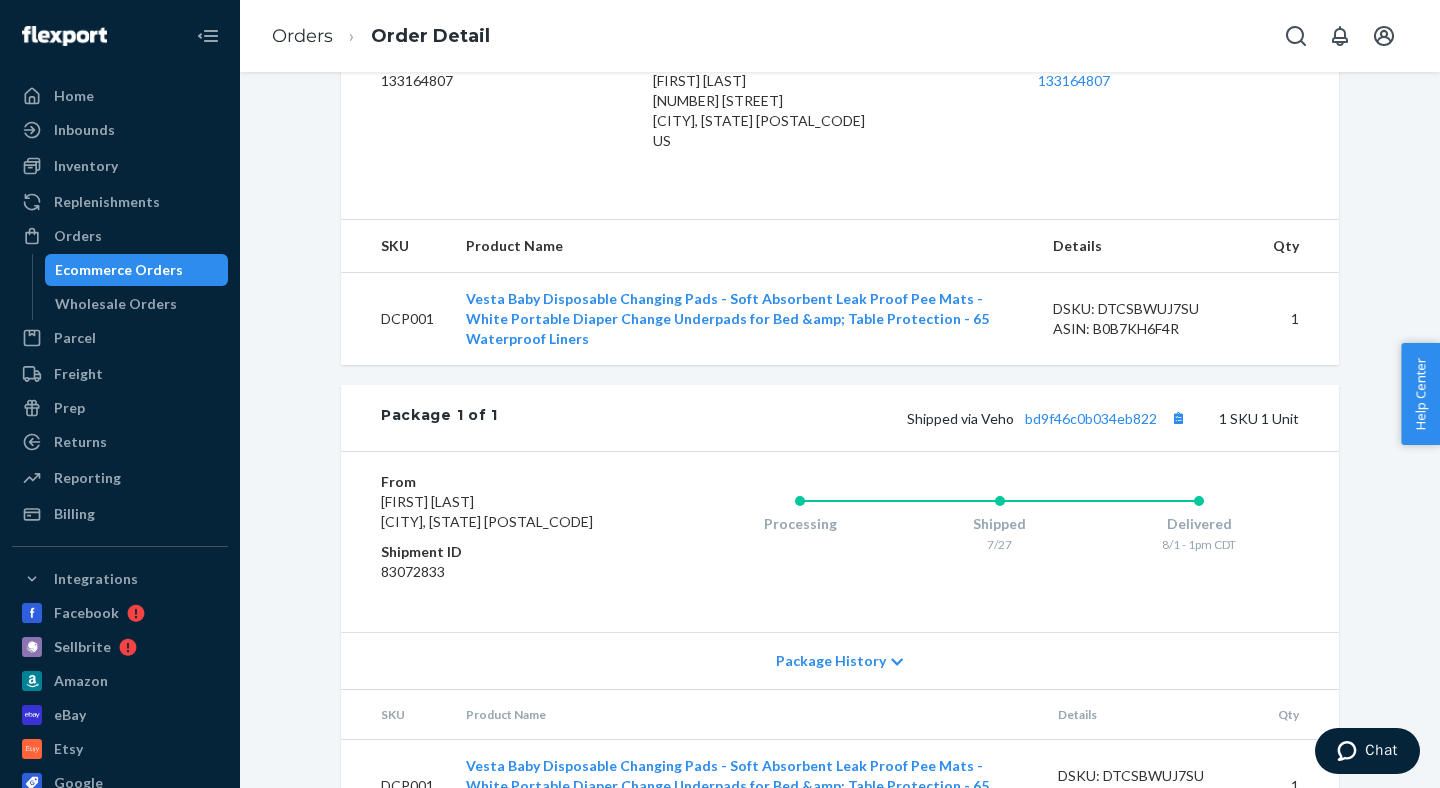 scroll, scrollTop: 619, scrollLeft: 0, axis: vertical 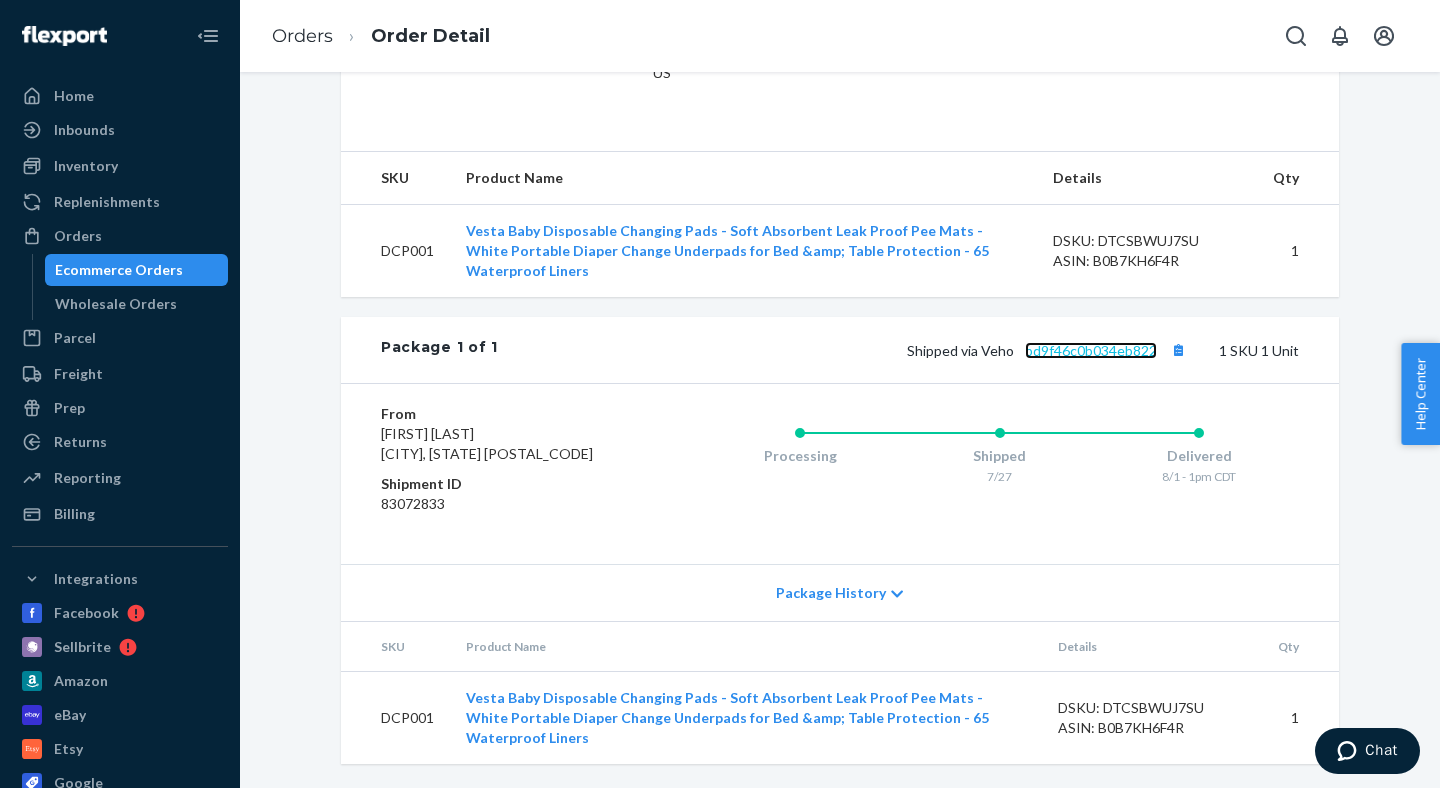click on "bd9f46c0b034eb822" at bounding box center [1091, 350] 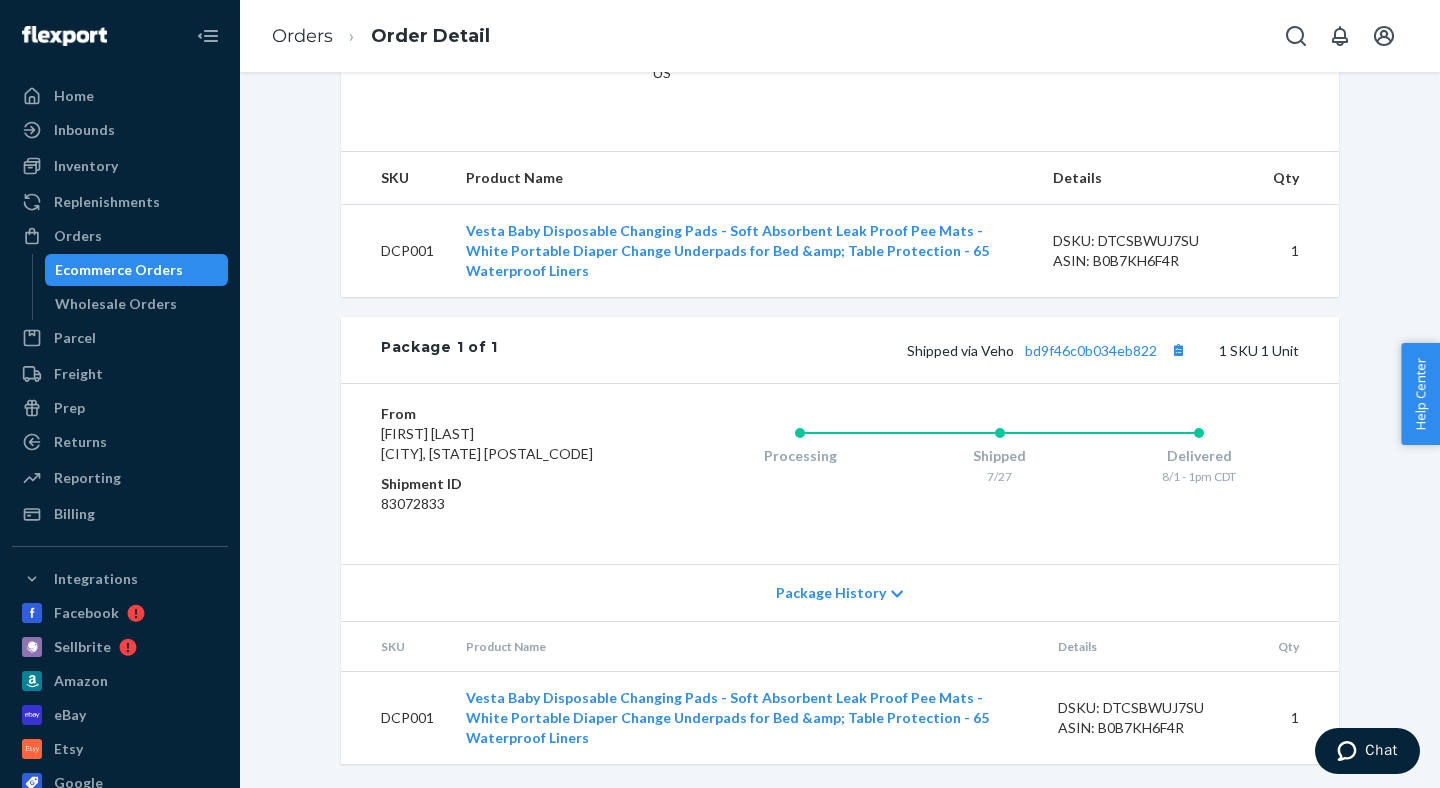 click on "Ecommerce Orders" at bounding box center (119, 270) 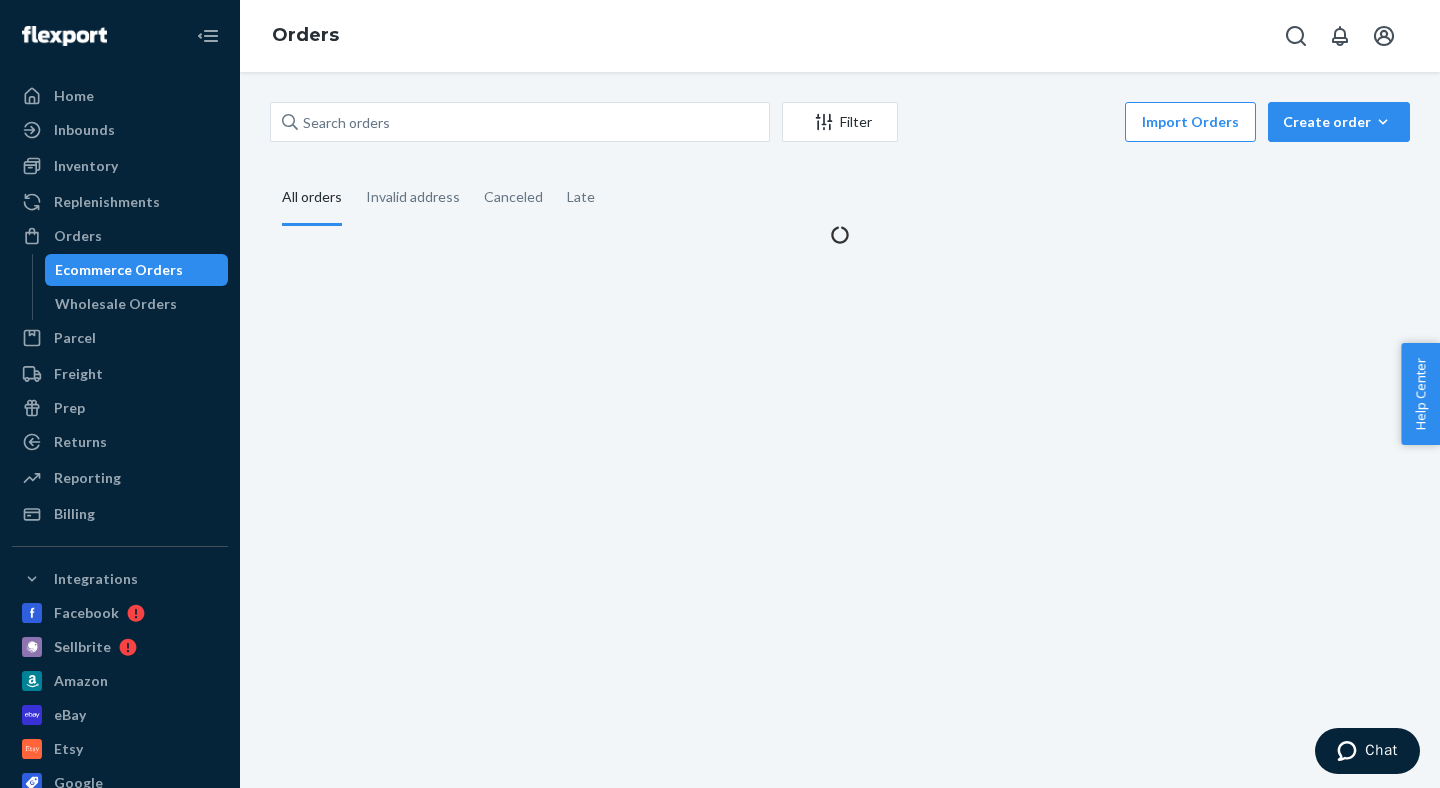 scroll, scrollTop: 0, scrollLeft: 0, axis: both 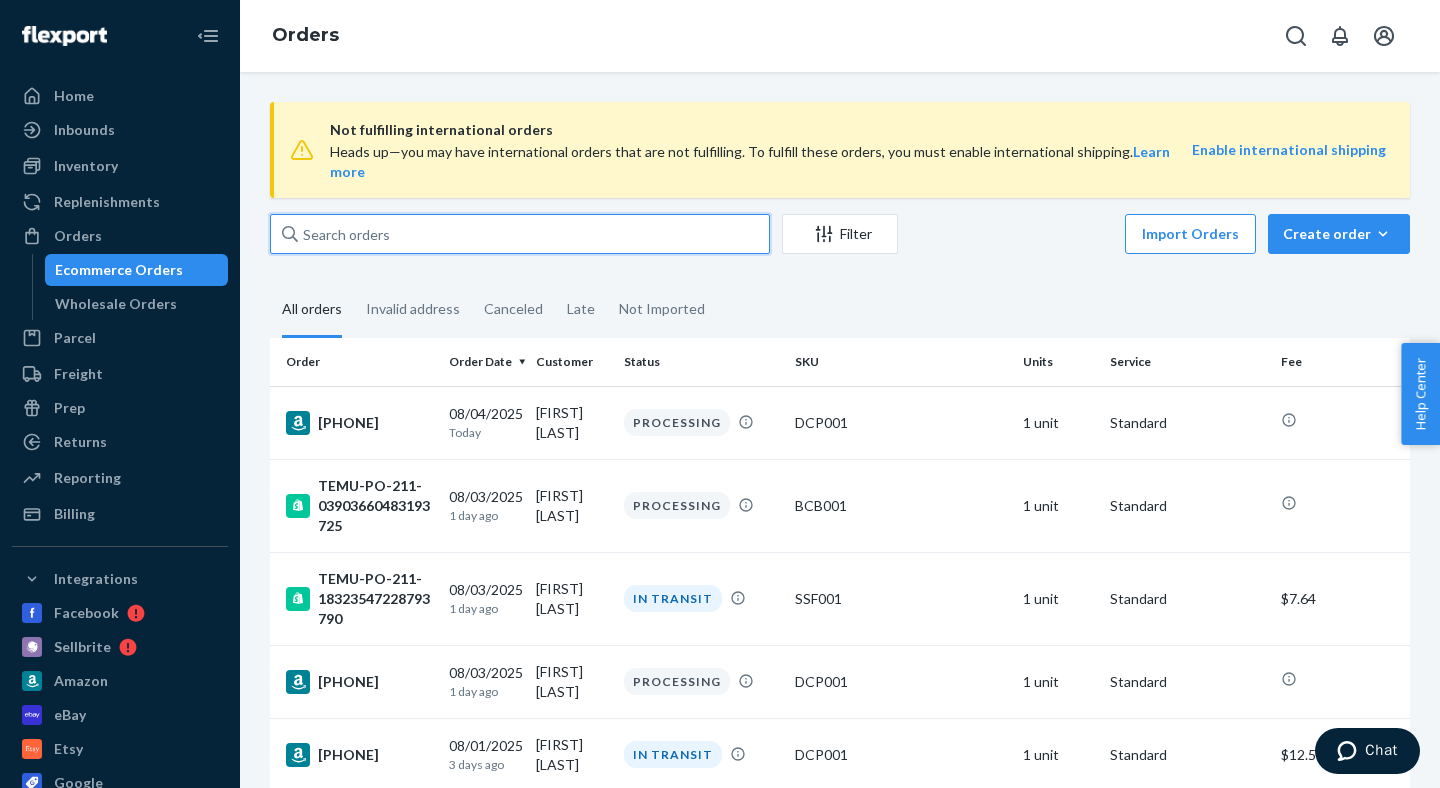 click at bounding box center [520, 234] 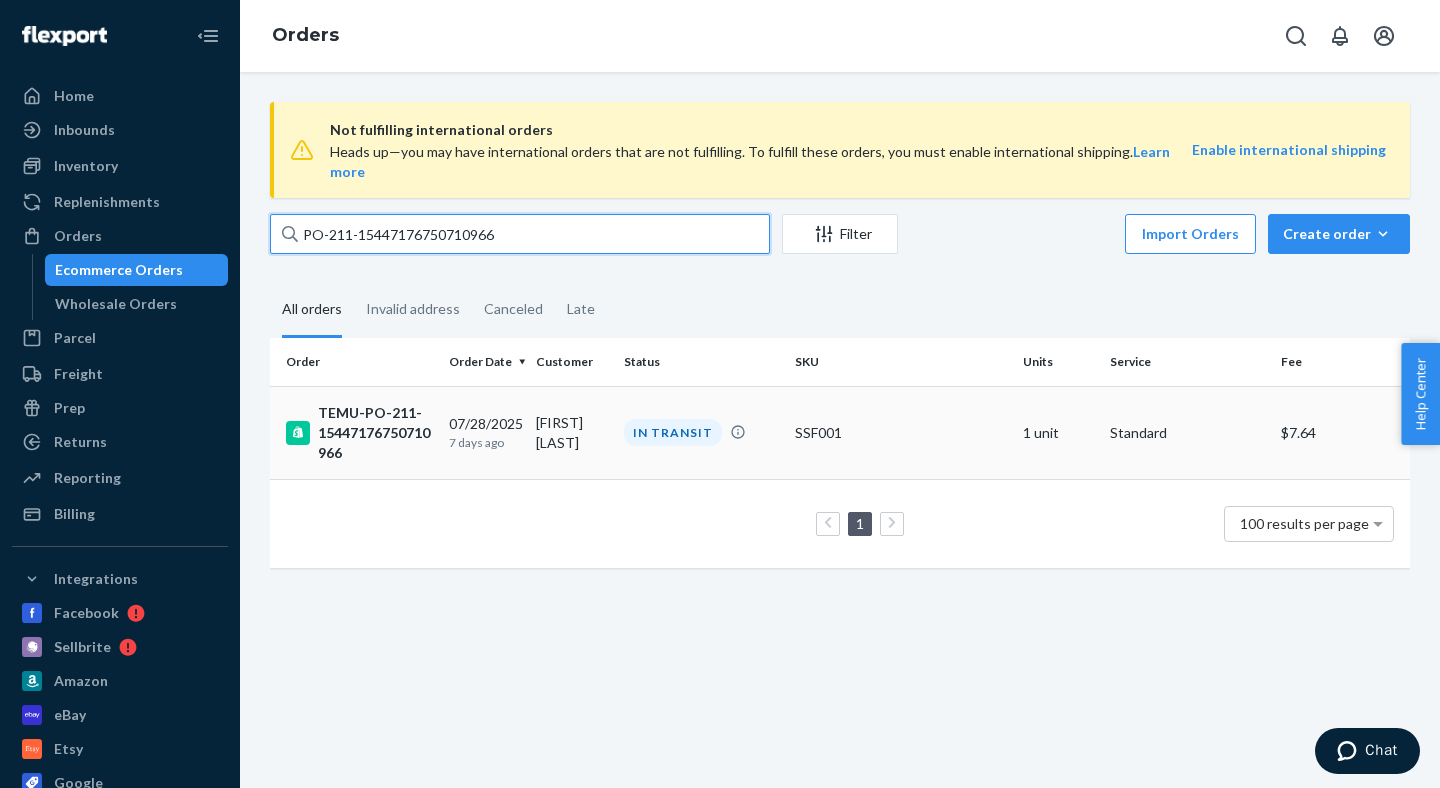 type on "PO-211-15447176750710966" 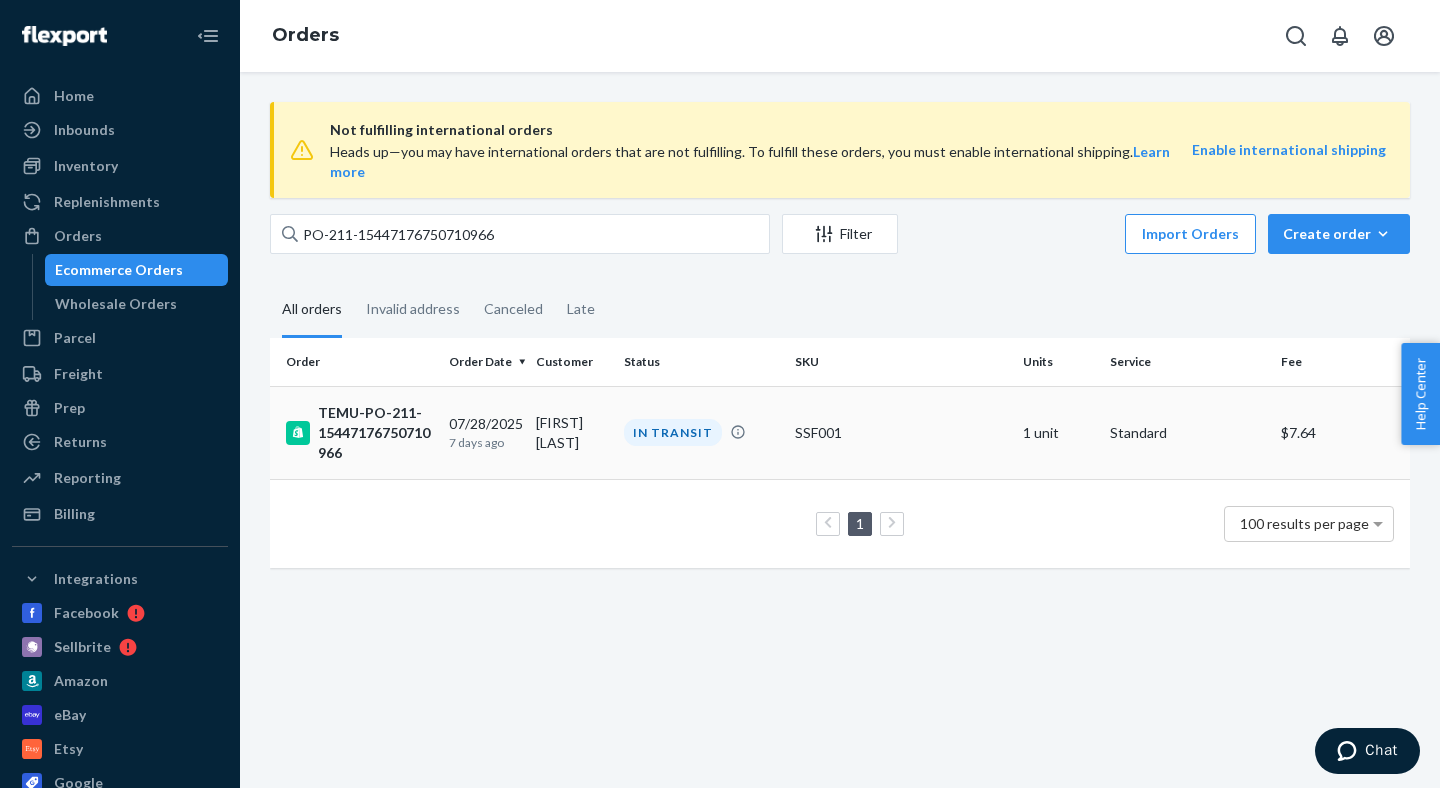 click on "TEMU-PO-211-15447176750710966" at bounding box center (359, 433) 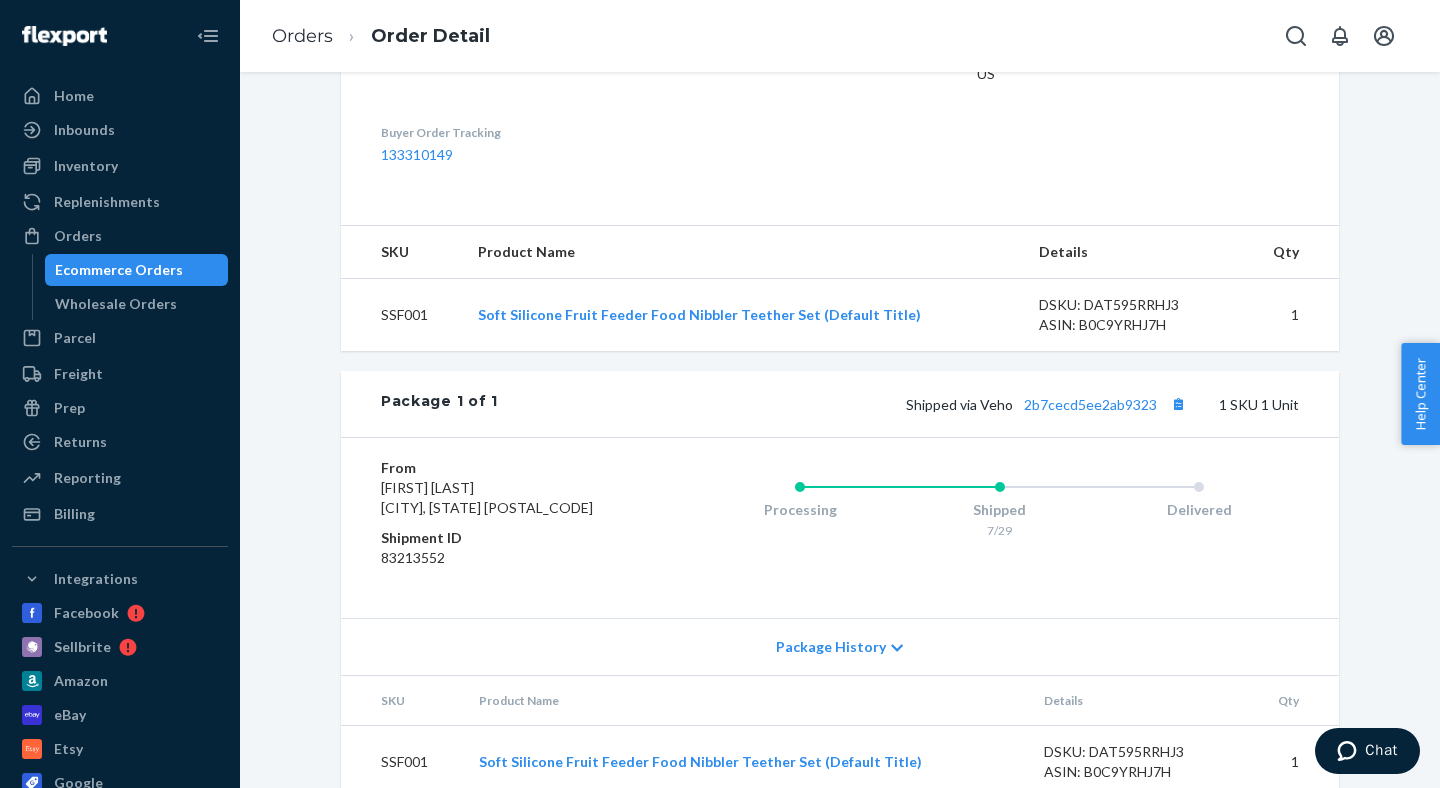 scroll, scrollTop: 652, scrollLeft: 0, axis: vertical 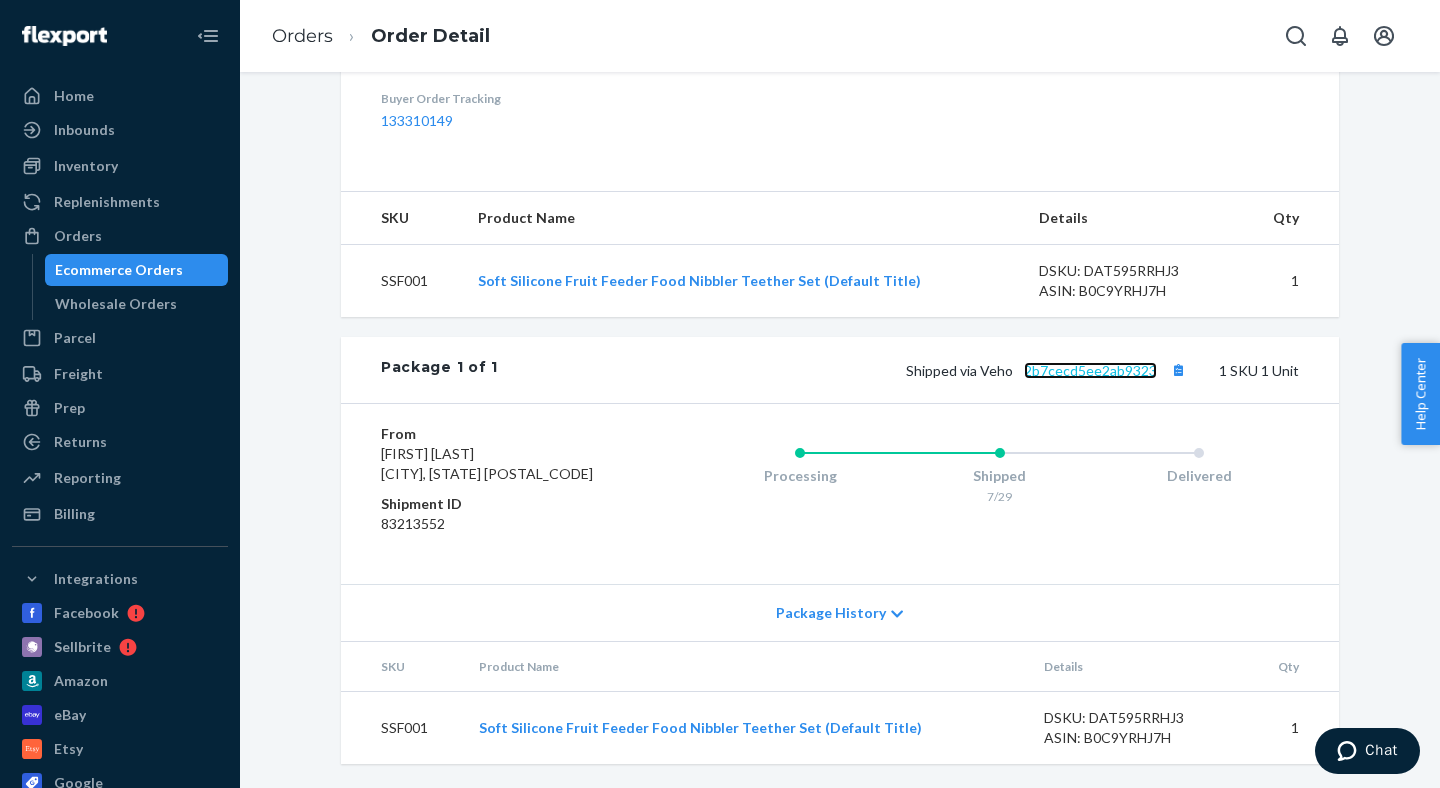 click on "2b7cecd5ee2ab9323" at bounding box center [1090, 370] 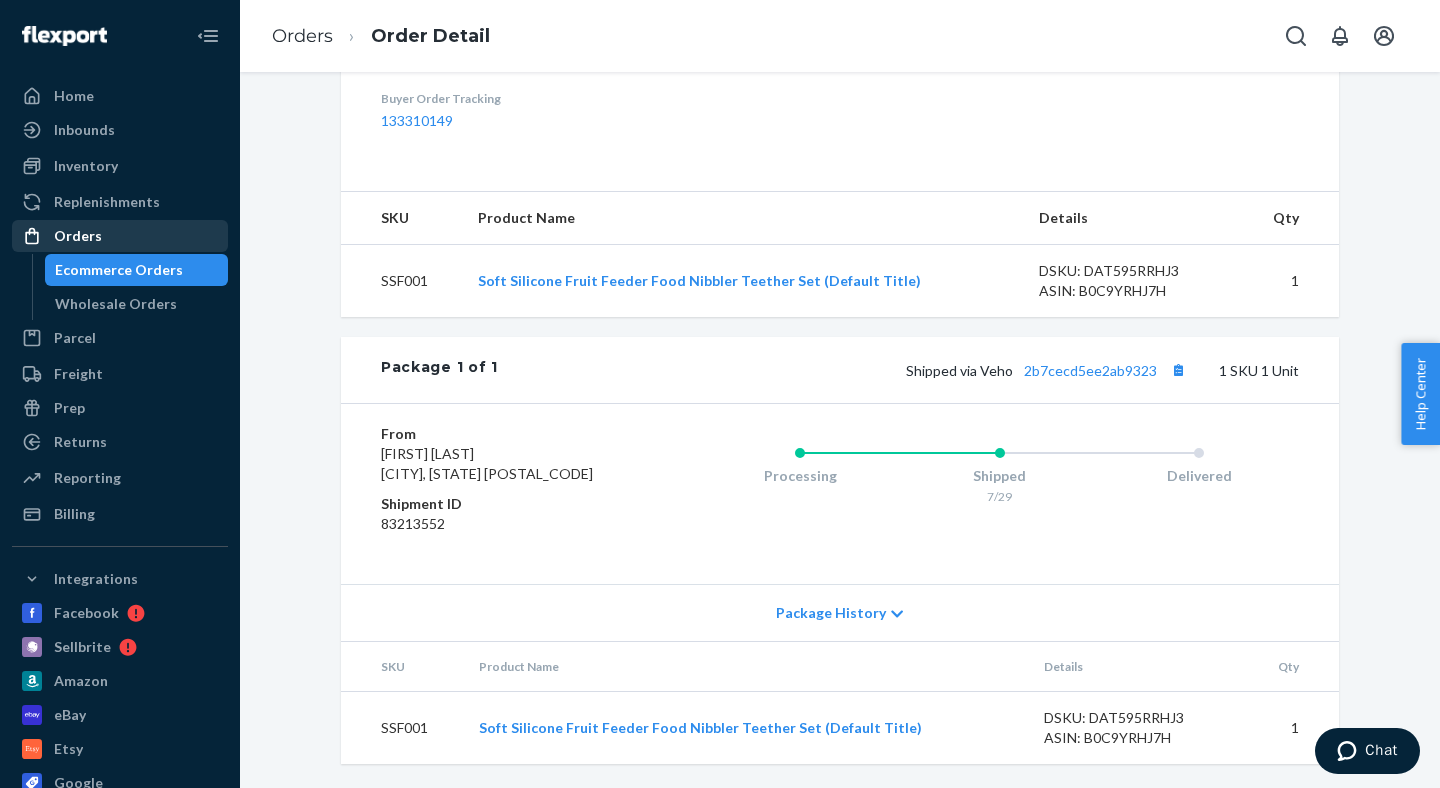 click on "Orders" at bounding box center (120, 236) 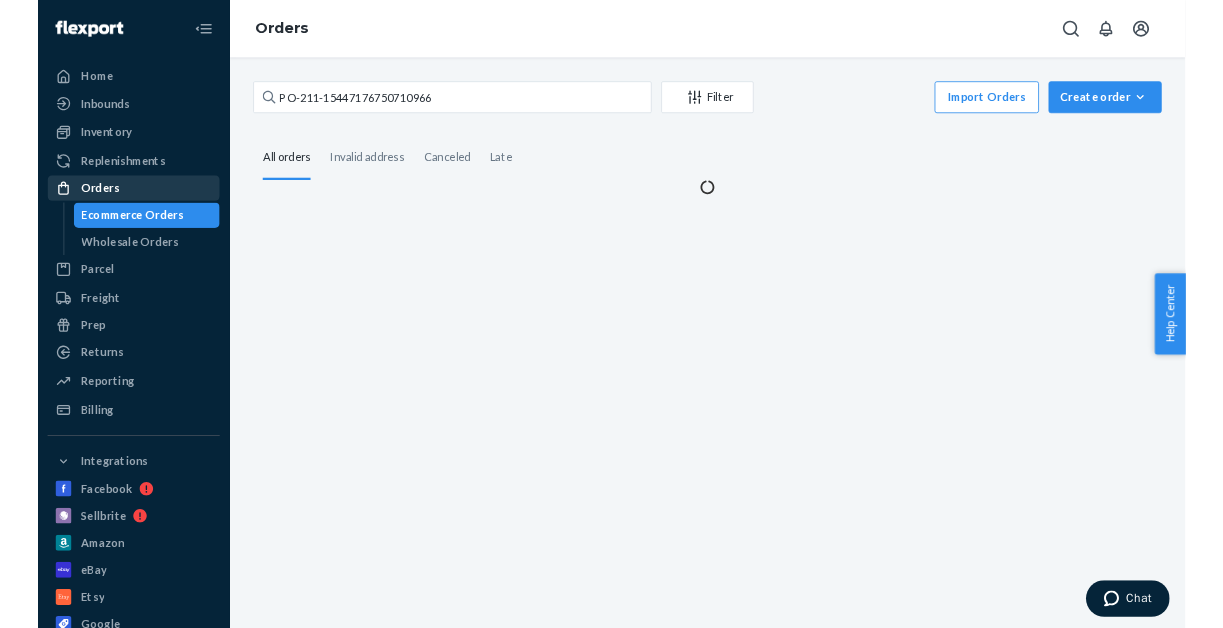 scroll, scrollTop: 0, scrollLeft: 0, axis: both 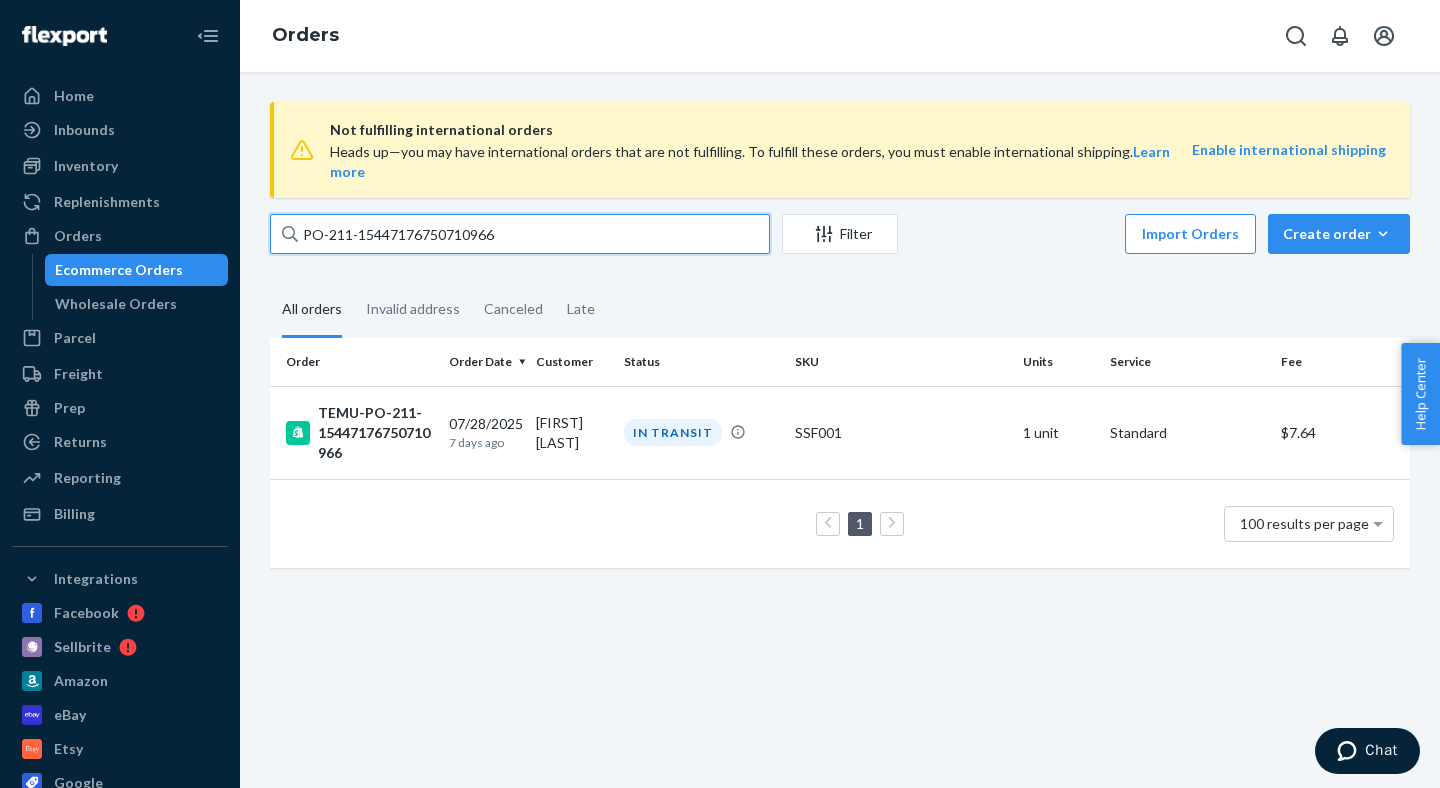 drag, startPoint x: 524, startPoint y: 229, endPoint x: 199, endPoint y: 177, distance: 329.1337 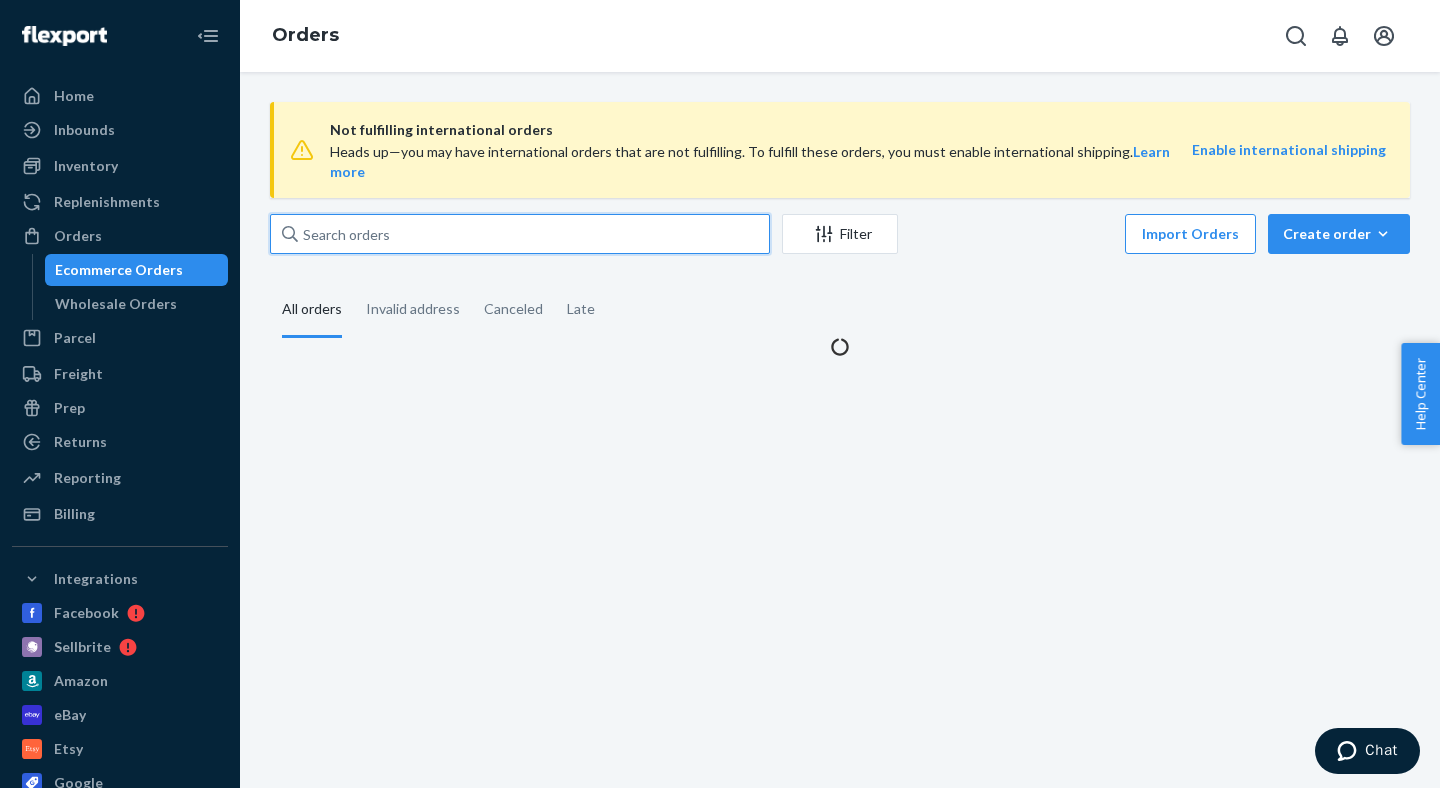type 